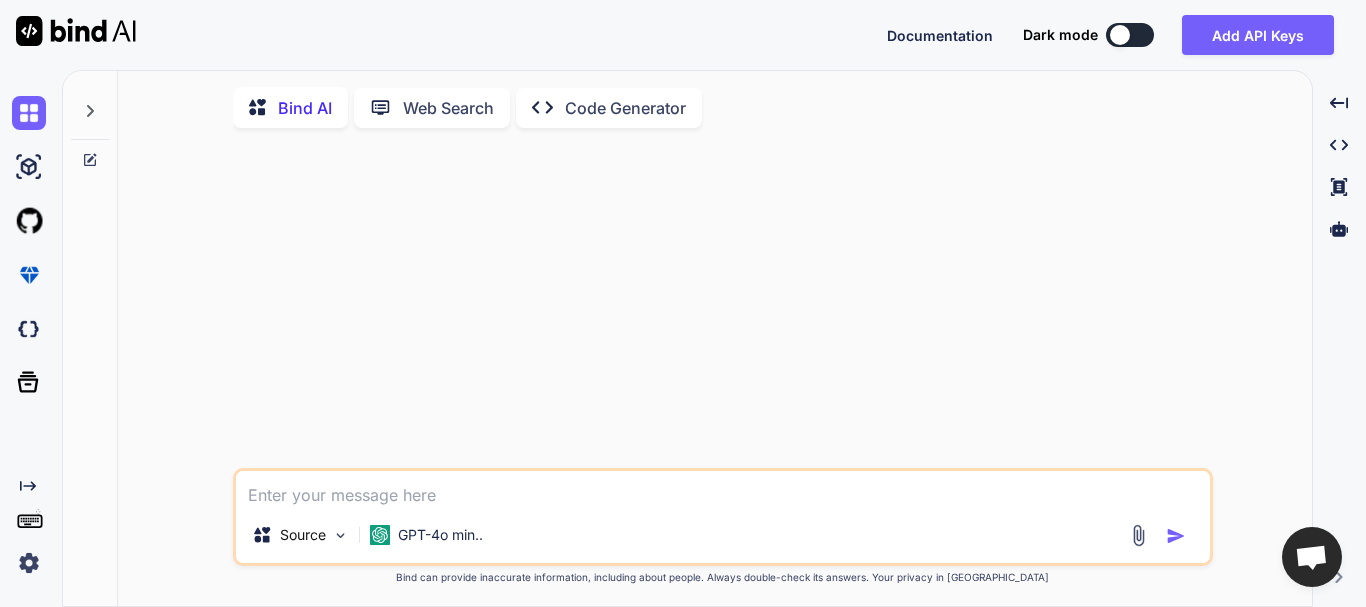 scroll, scrollTop: 0, scrollLeft: 0, axis: both 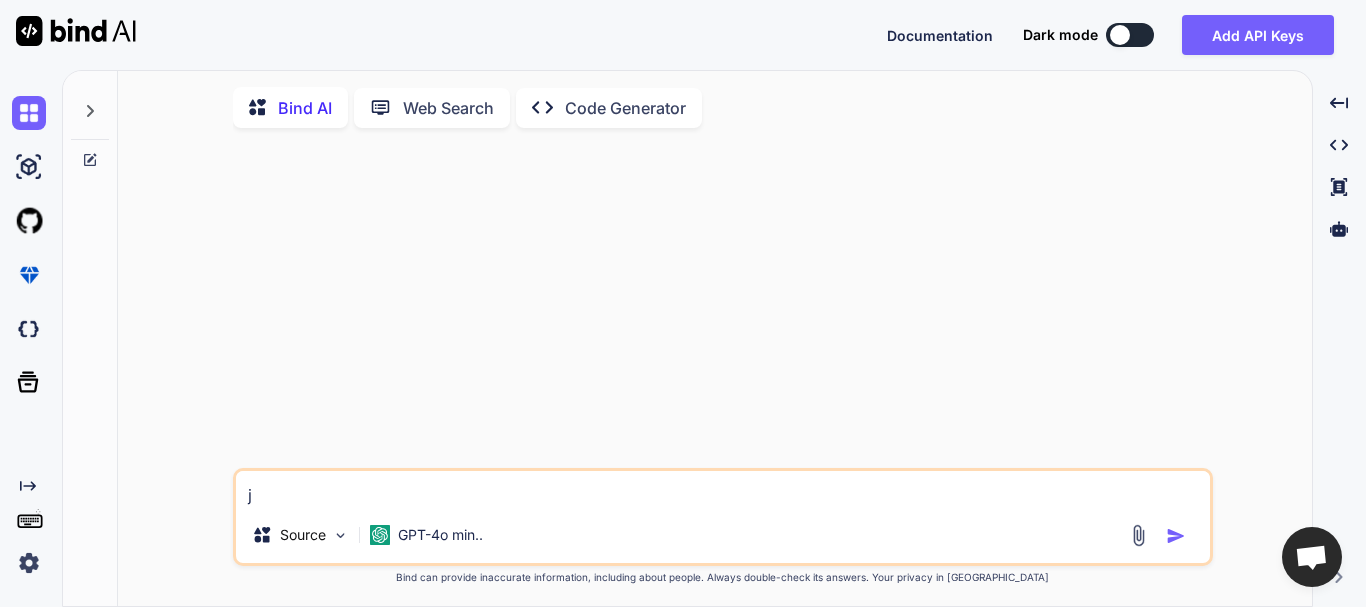 type on "ji" 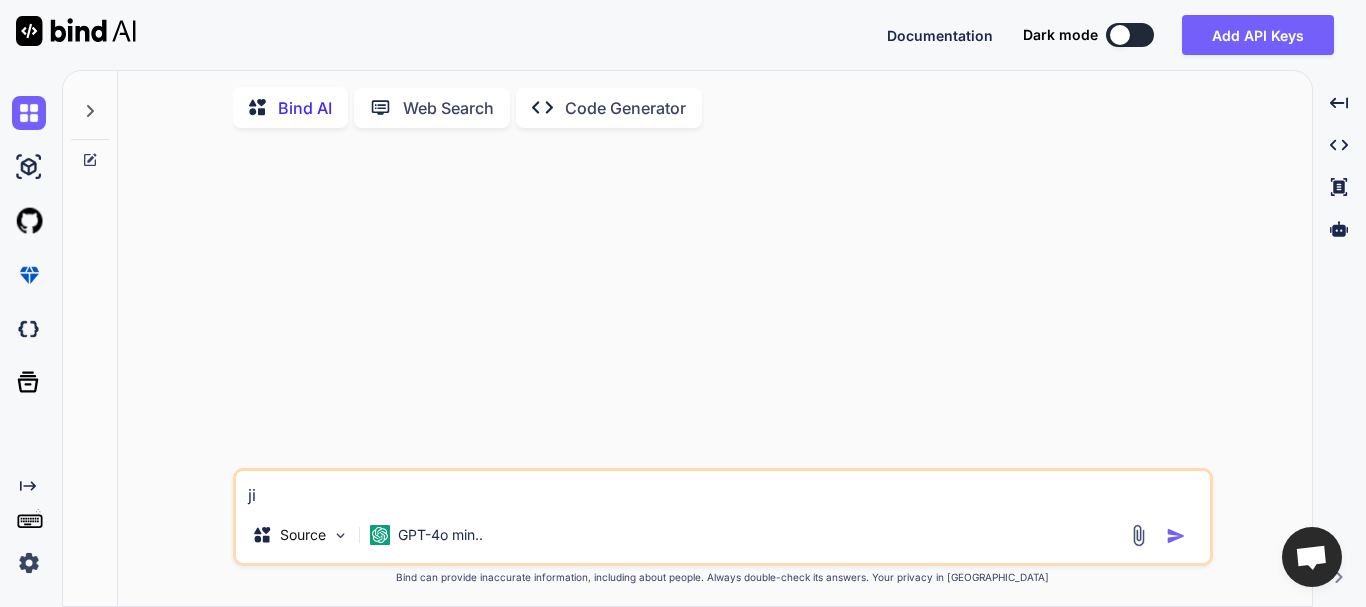 type on "[PERSON_NAME]" 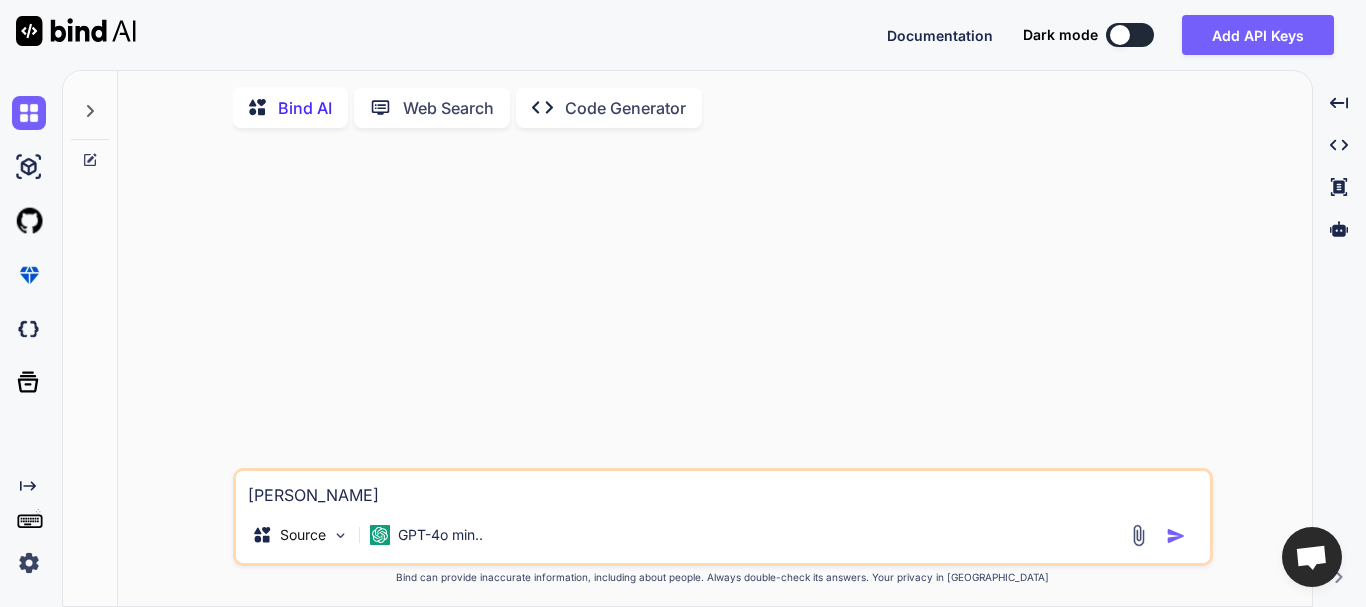 type on "jing" 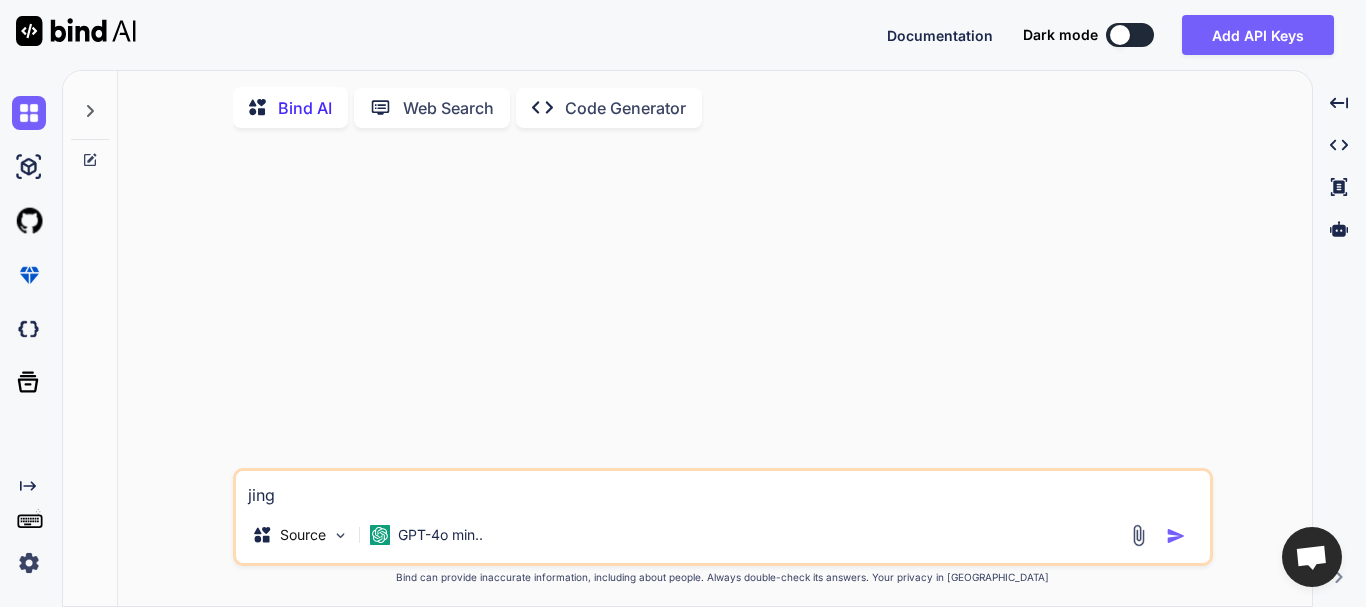 type on "jinge" 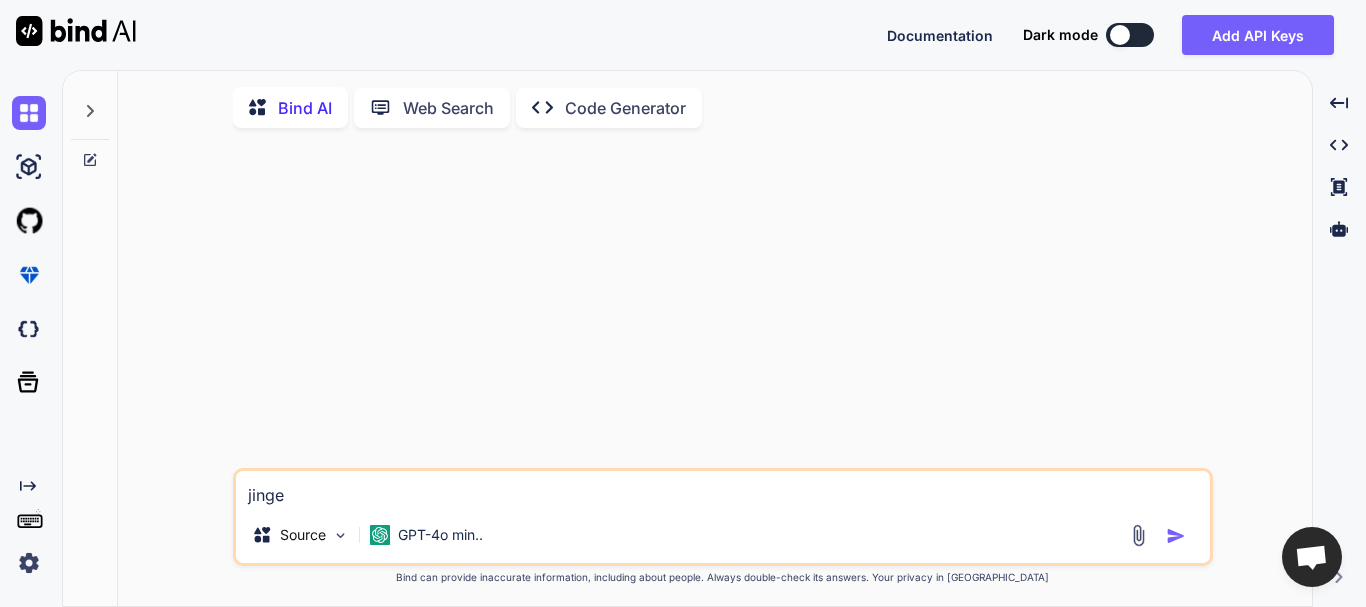 type on "jinger" 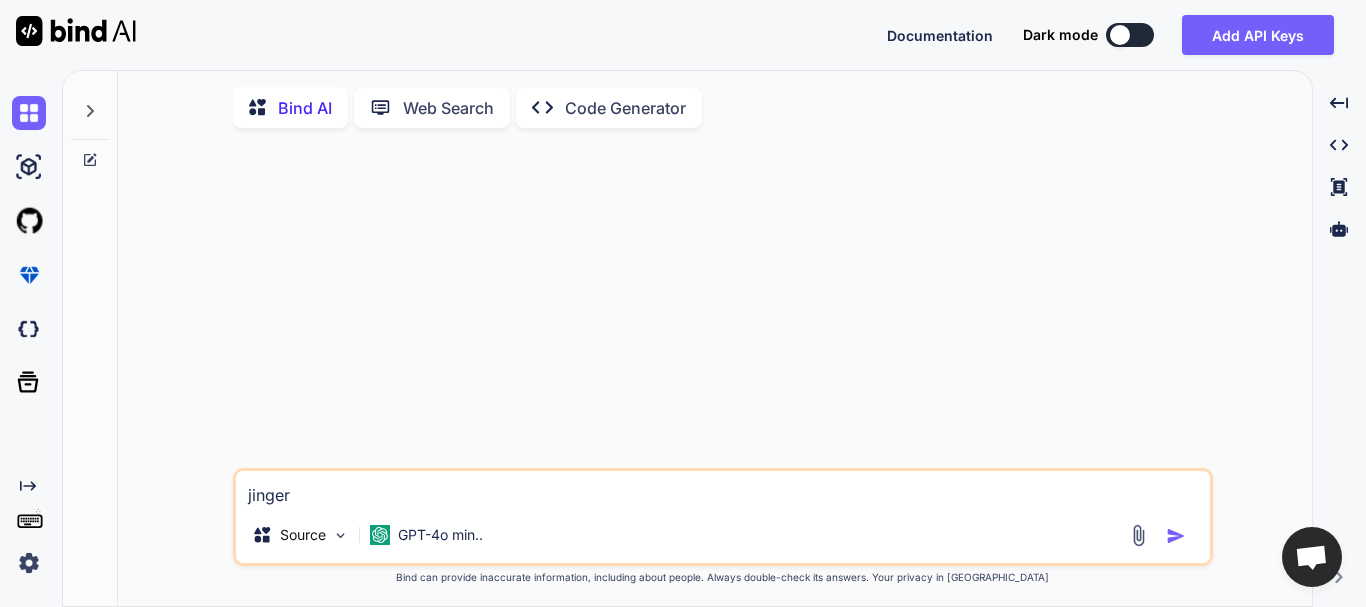 type on "jinger" 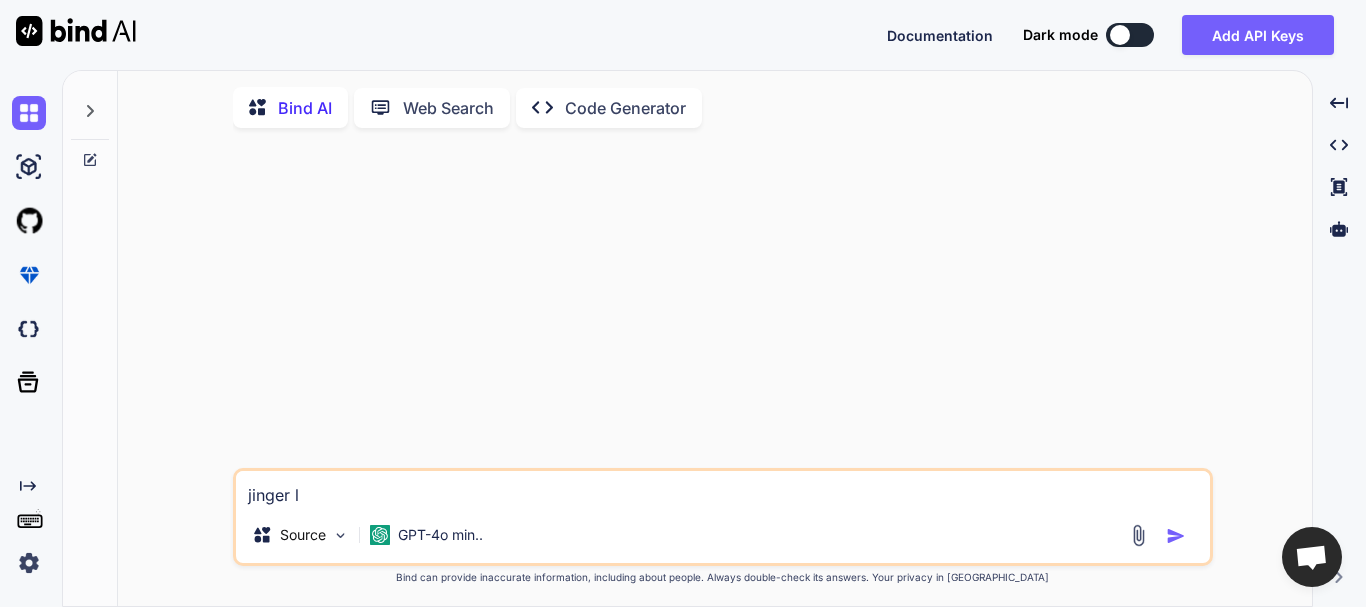 type on "jinger le" 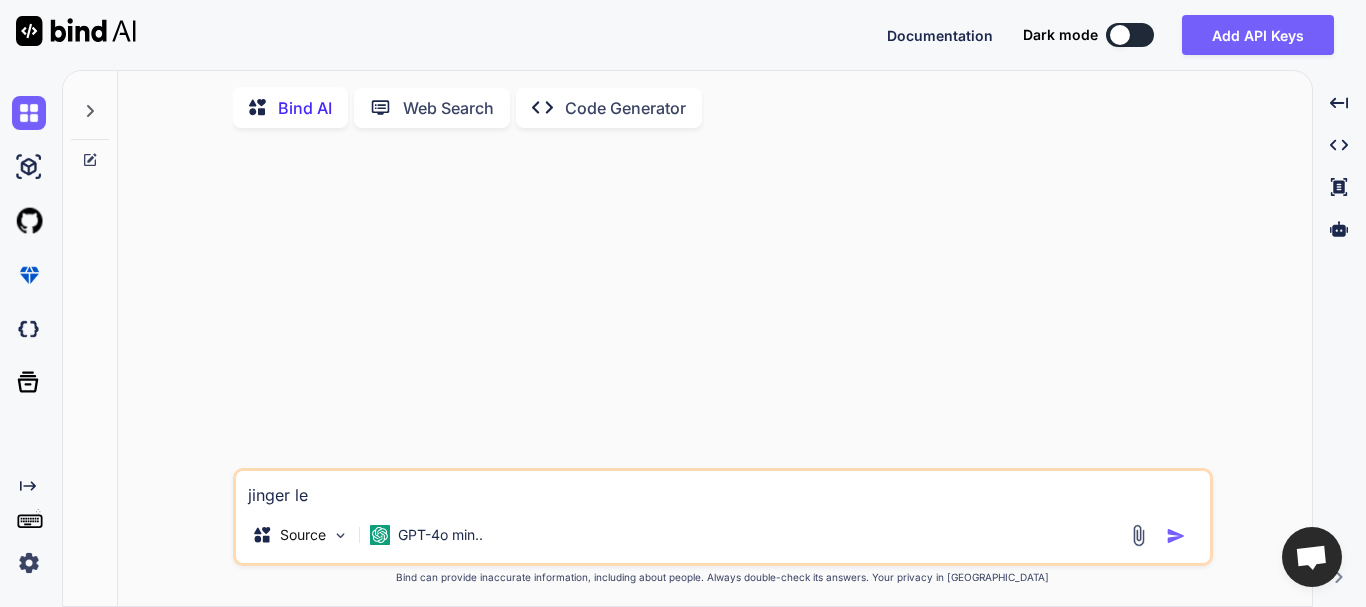 type on "[PERSON_NAME]" 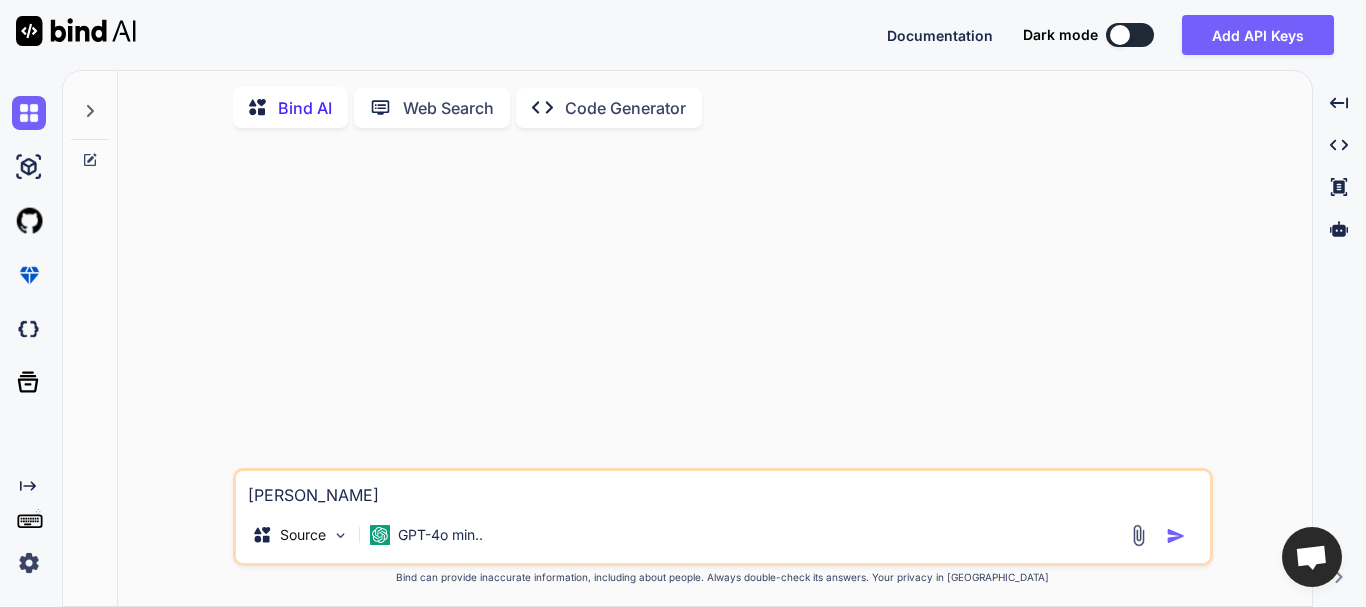 type on "[PERSON_NAME]" 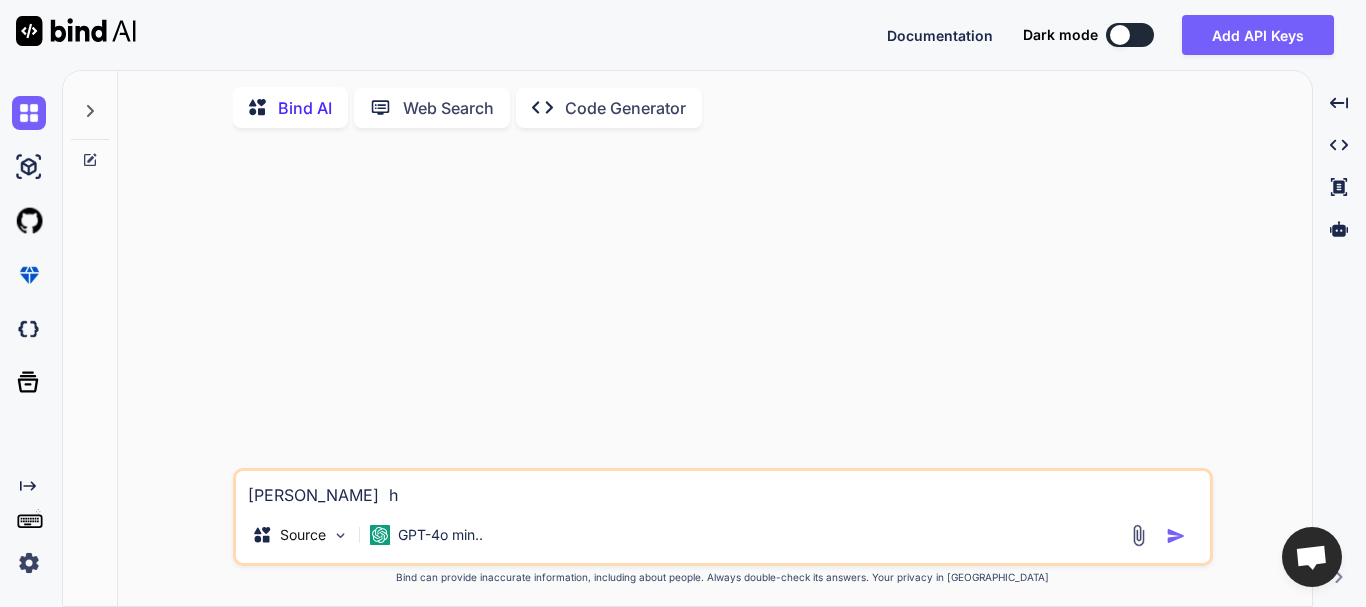 type on "[PERSON_NAME]  ho" 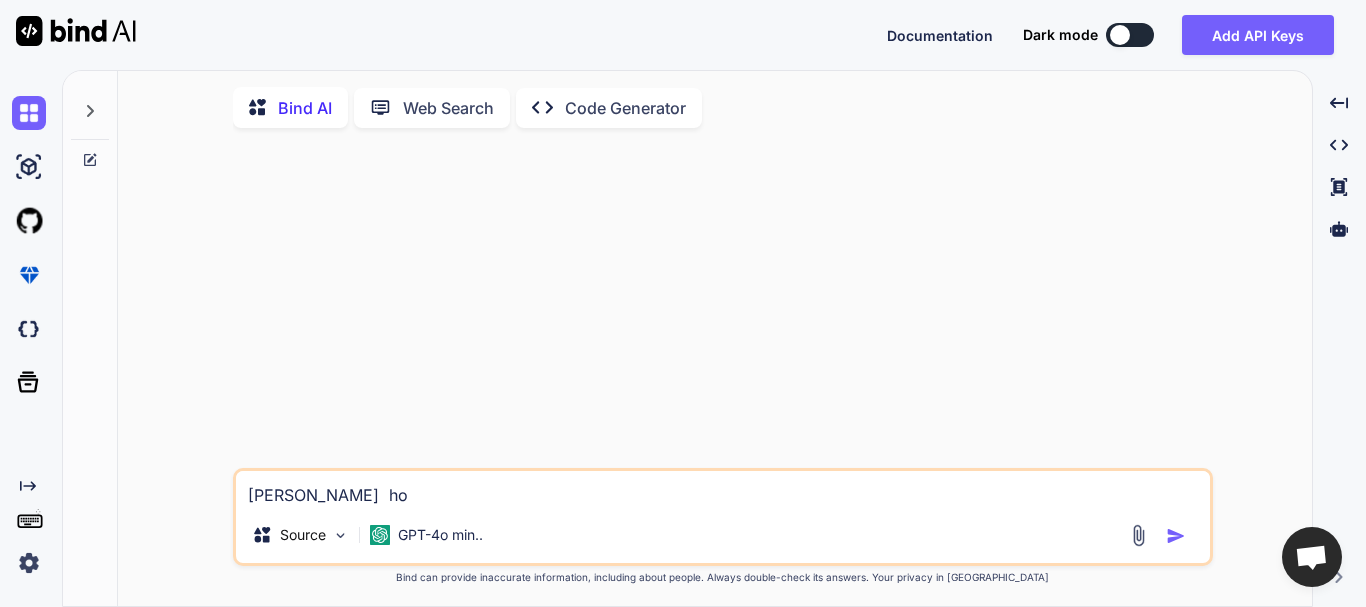 type on "[PERSON_NAME]  hon" 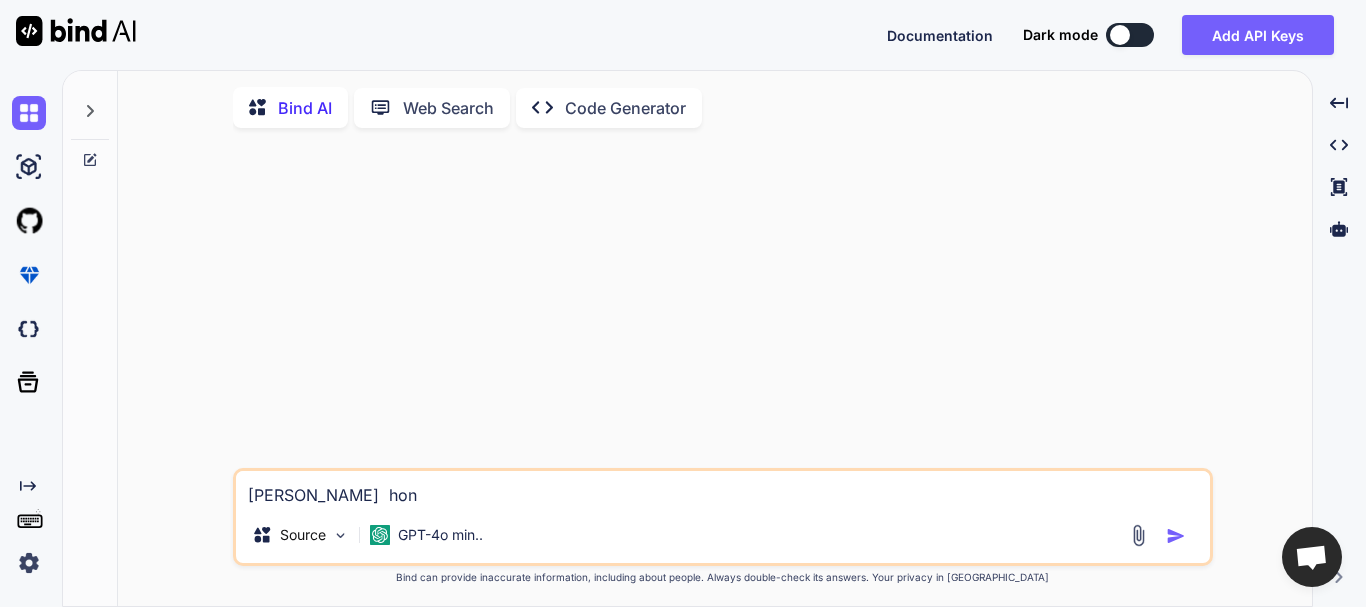 type on "[PERSON_NAME]  hone" 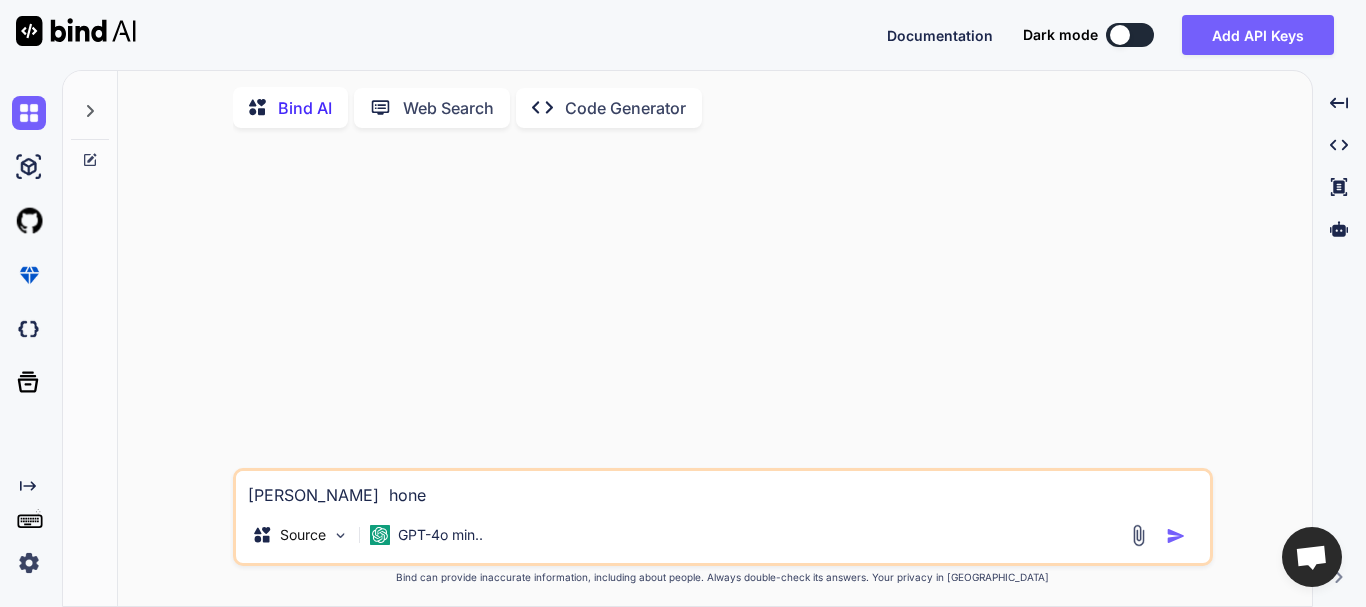 type on "[PERSON_NAME]  honey" 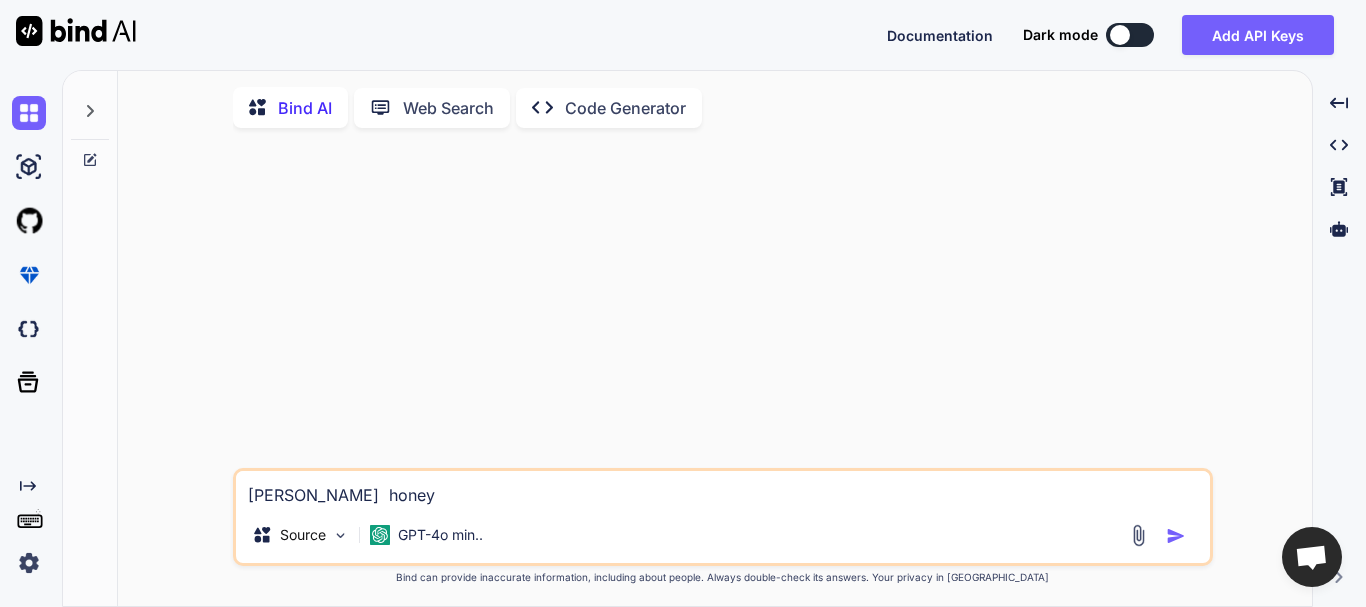 type on "[PERSON_NAME]  honey" 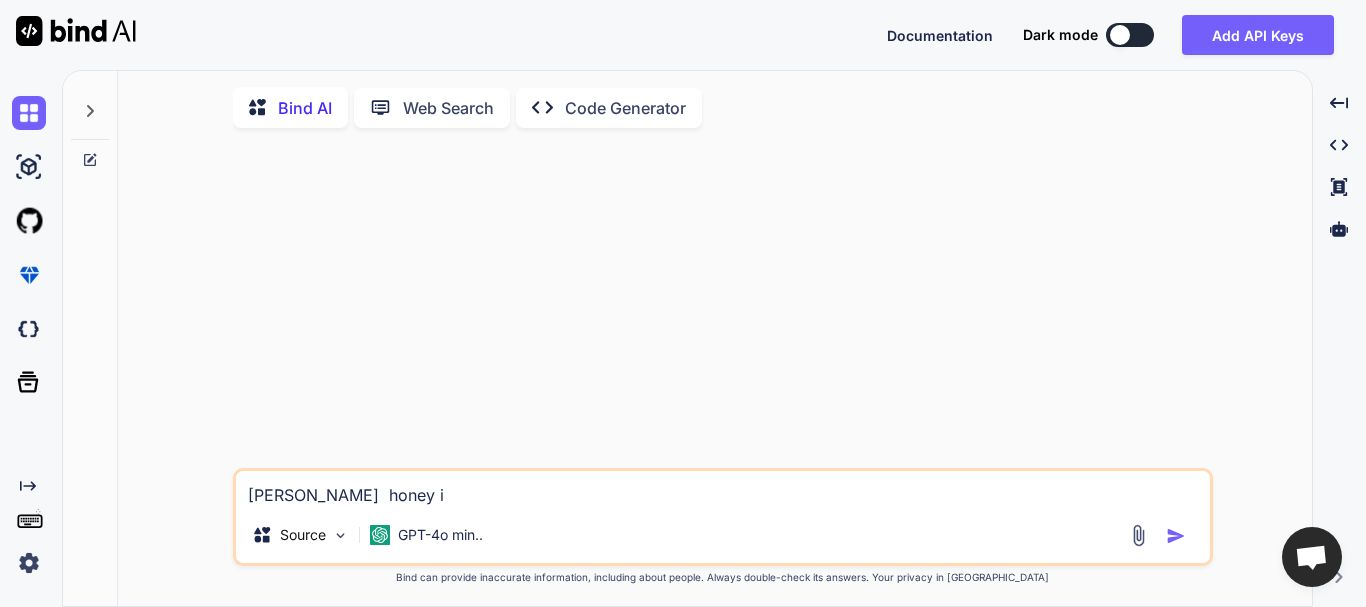 type on "[PERSON_NAME]  honey in" 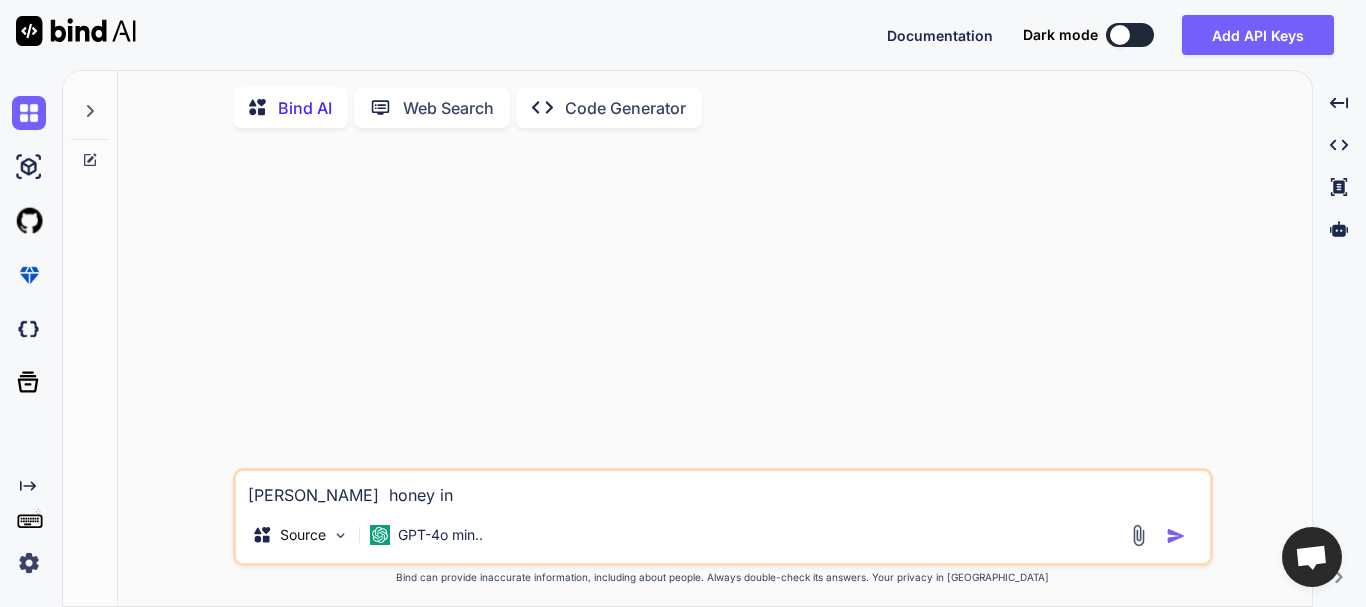 type on "[PERSON_NAME]  honey in" 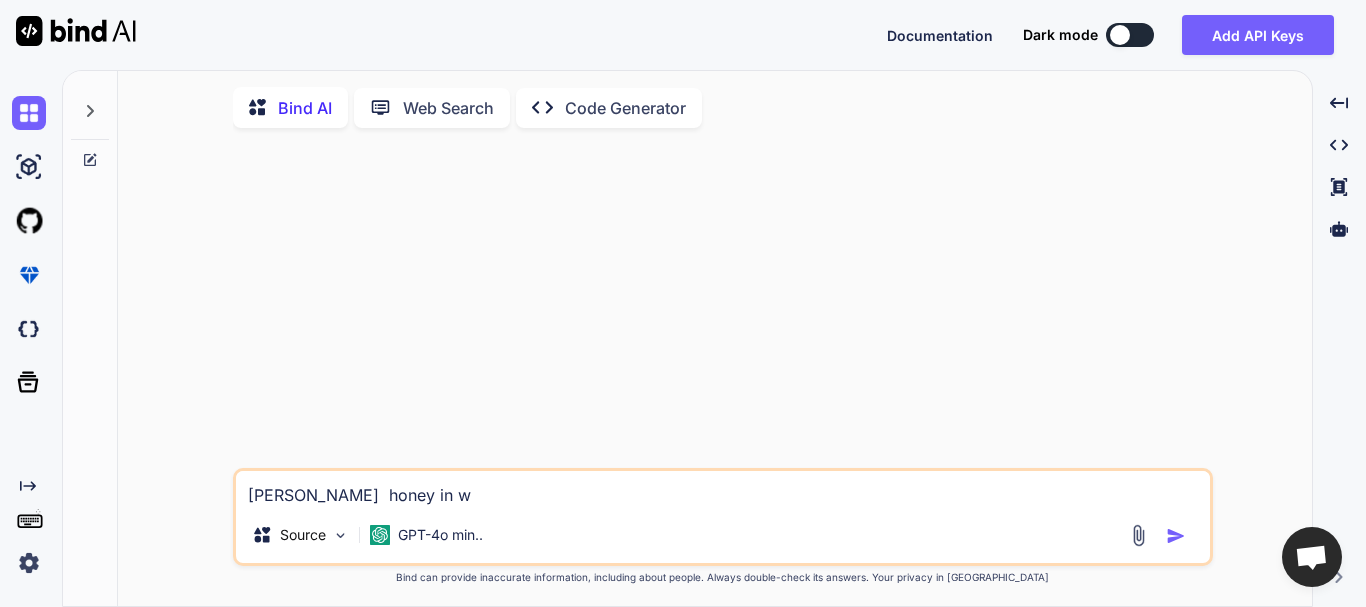 type on "[PERSON_NAME]  honey in wa" 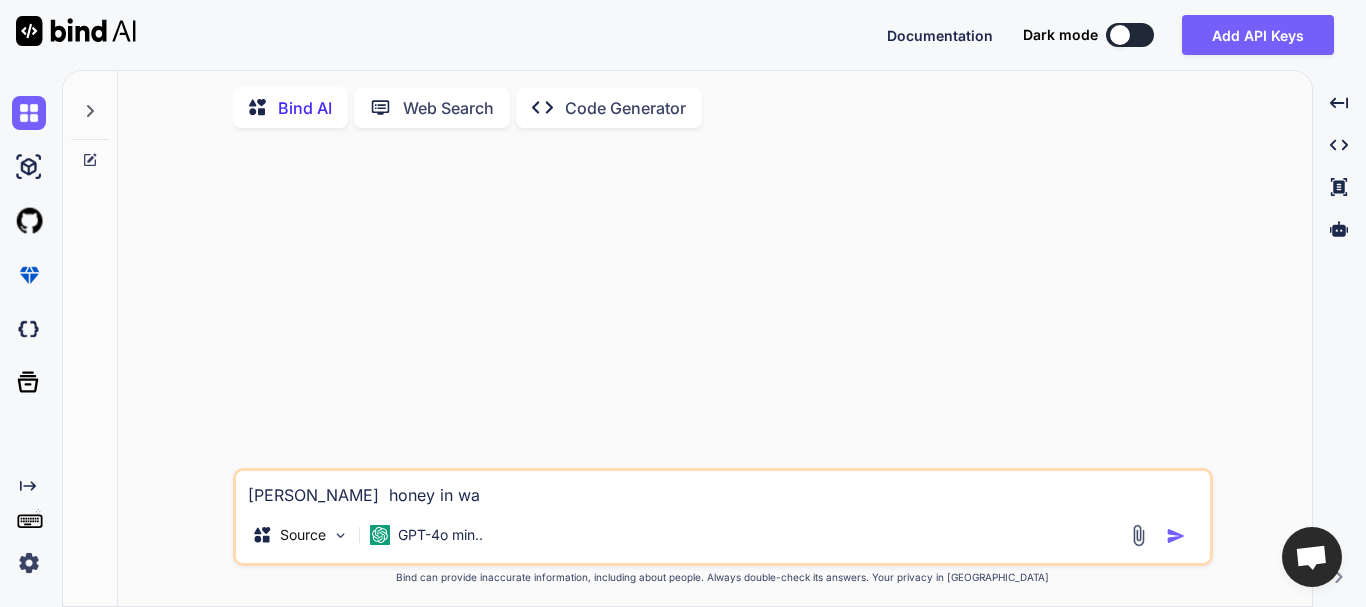 type on "[PERSON_NAME]  honey in war" 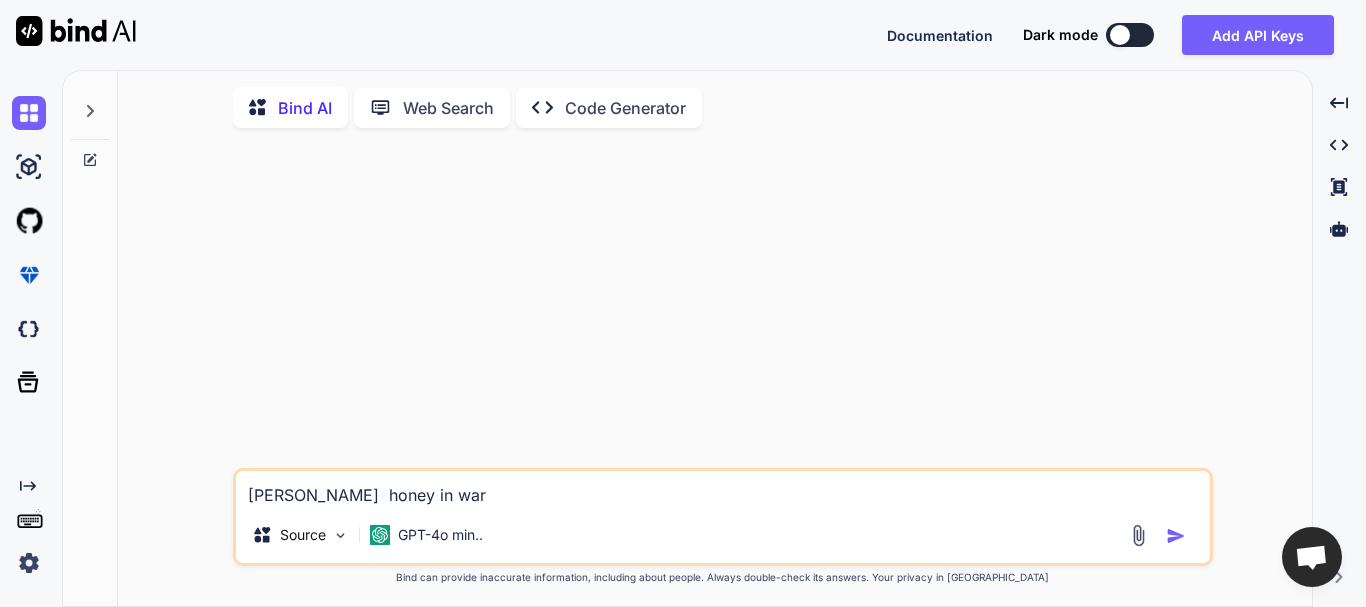 type on "x" 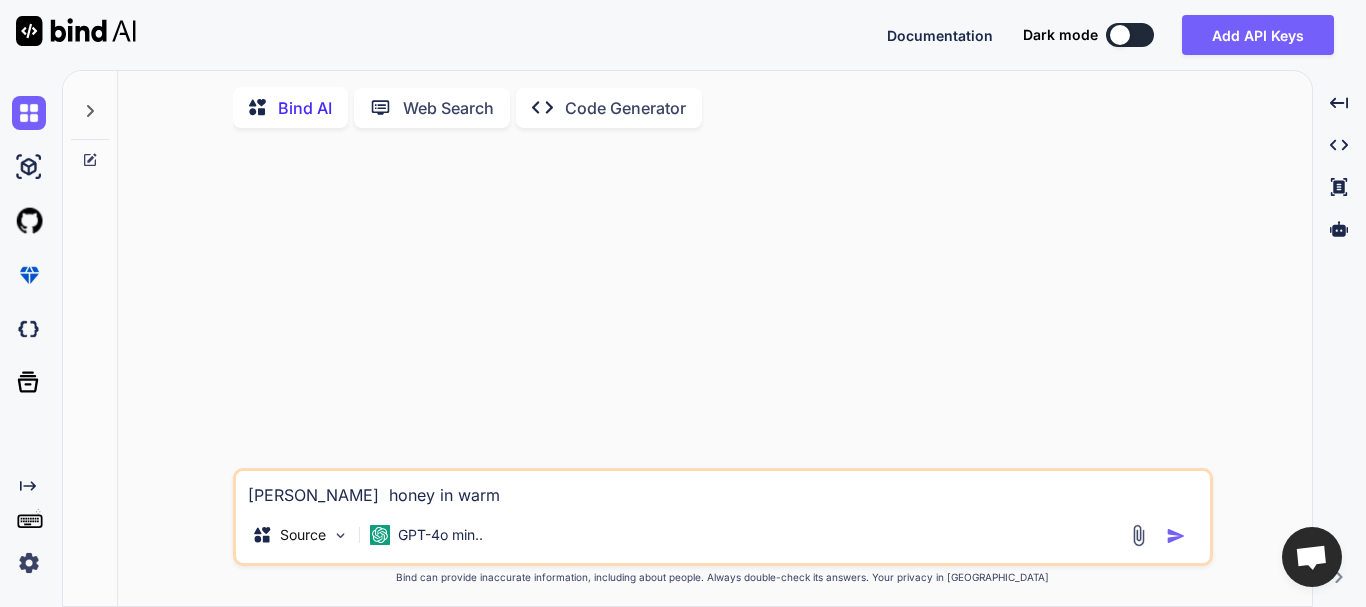 type on "x" 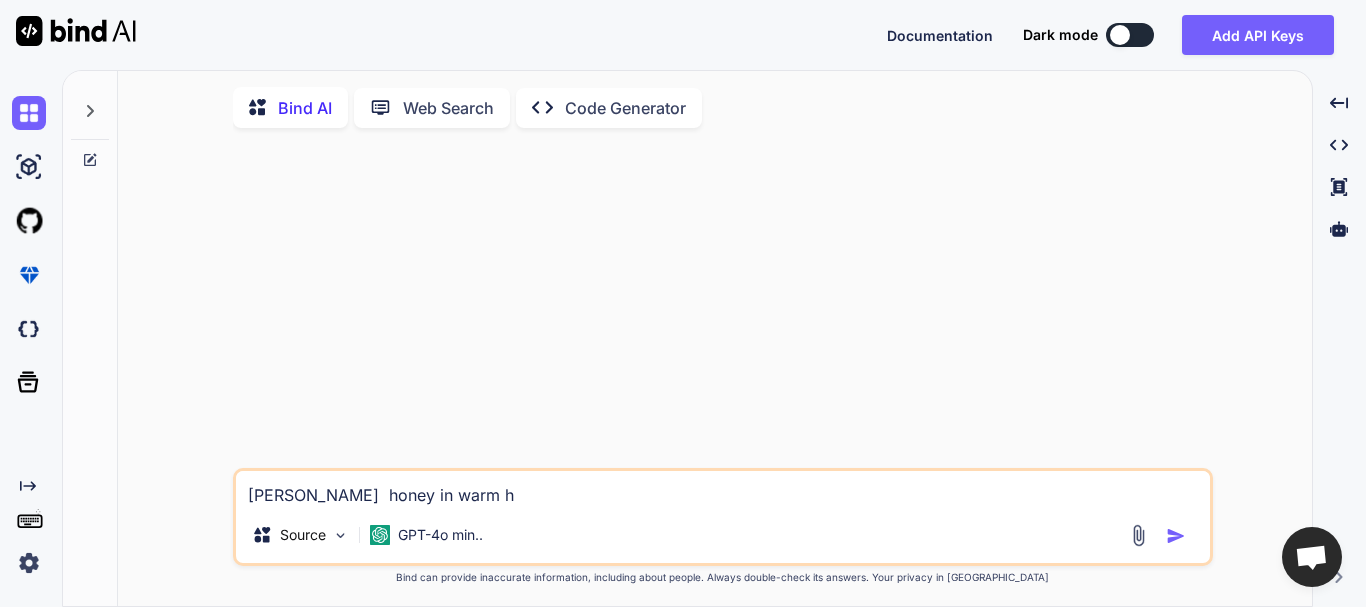 type on "[PERSON_NAME]  honey in warm ho" 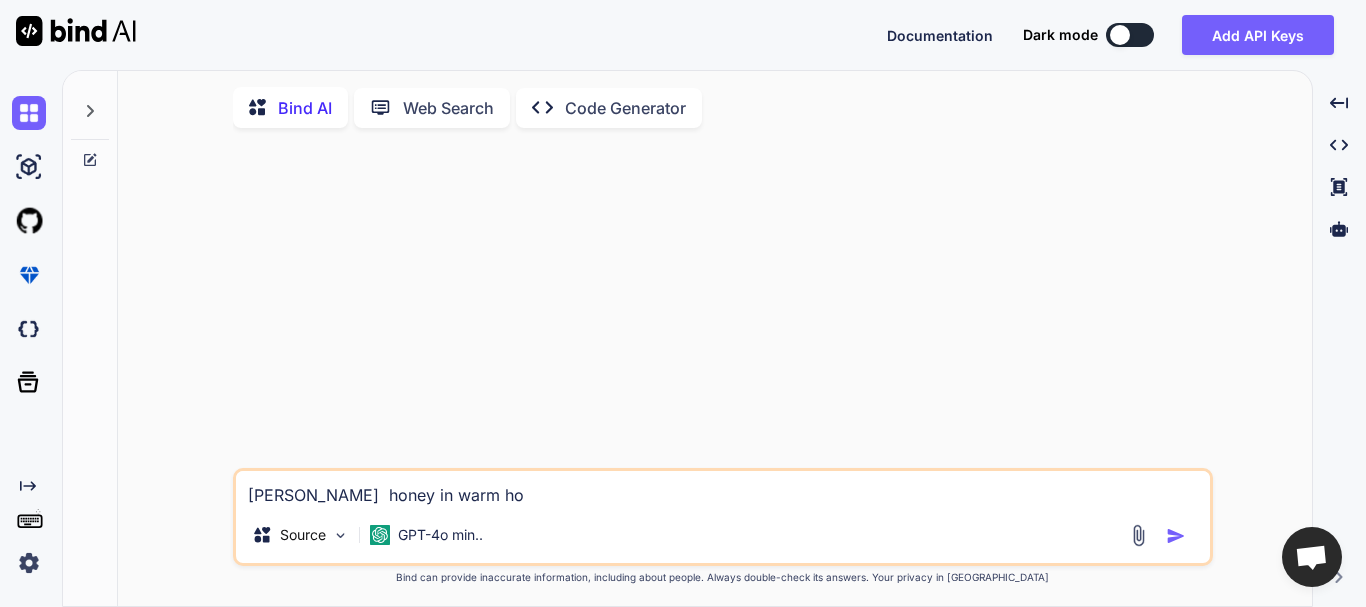 type on "[PERSON_NAME]  honey in warm hot" 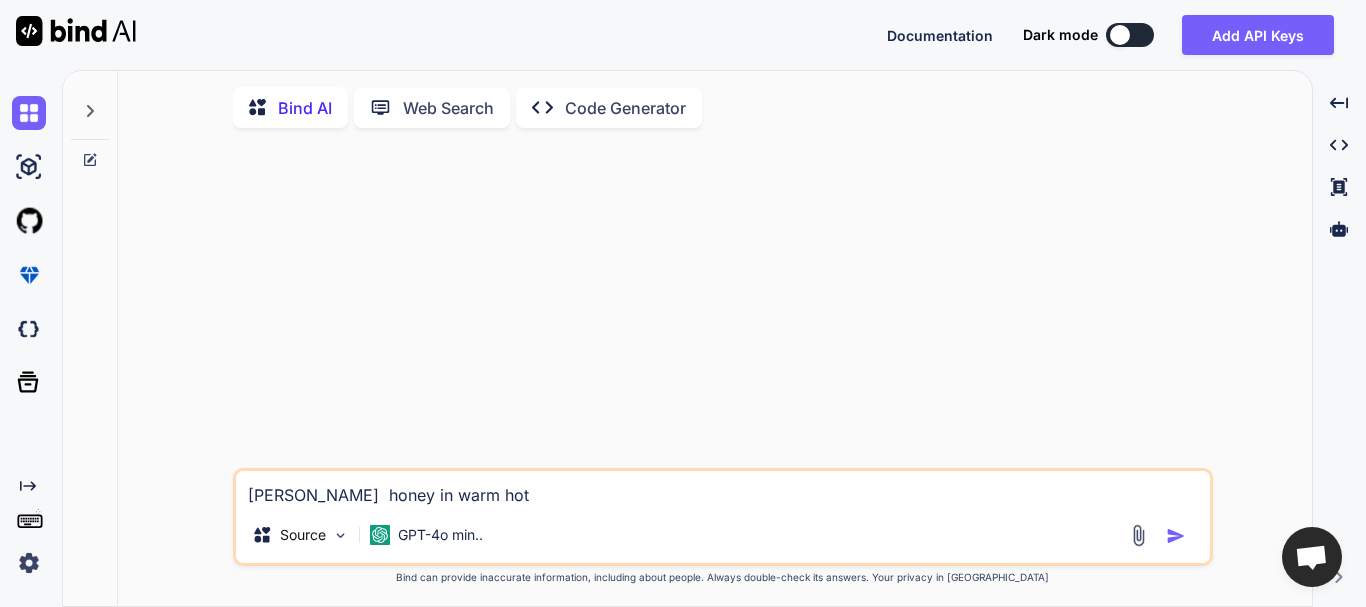 type on "[PERSON_NAME]  honey in warm hote" 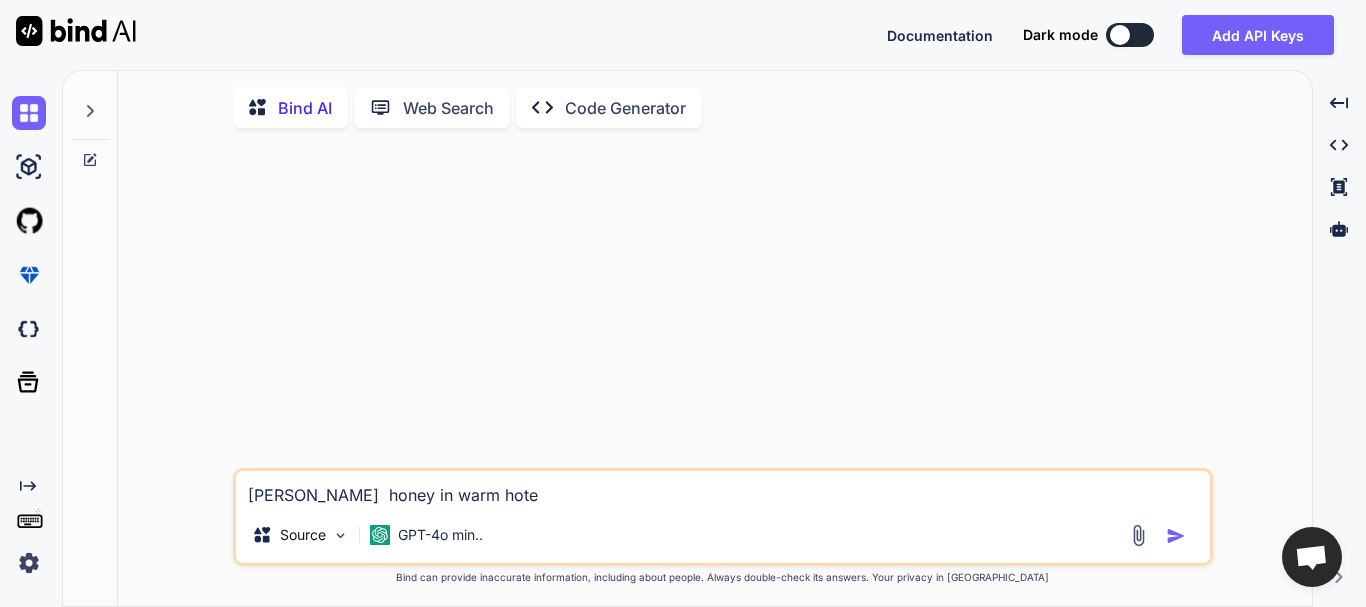 type on "[PERSON_NAME]  honey in warm hoter" 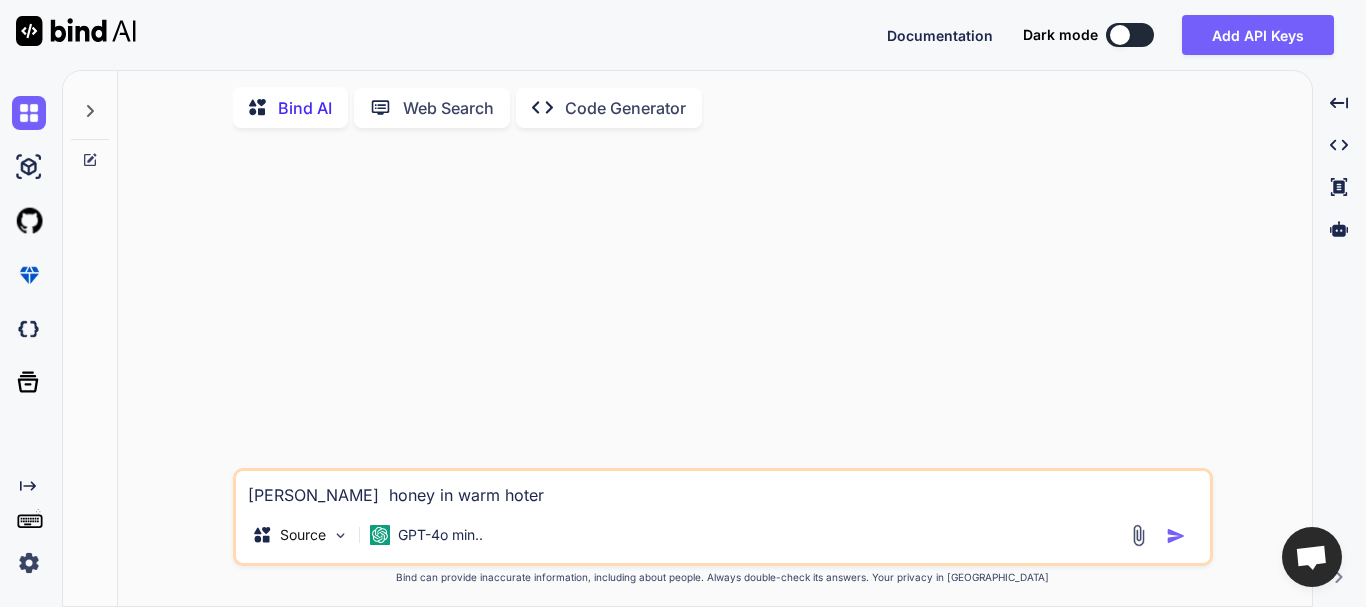 type on "bjinger lemon  honey in warm hoter" 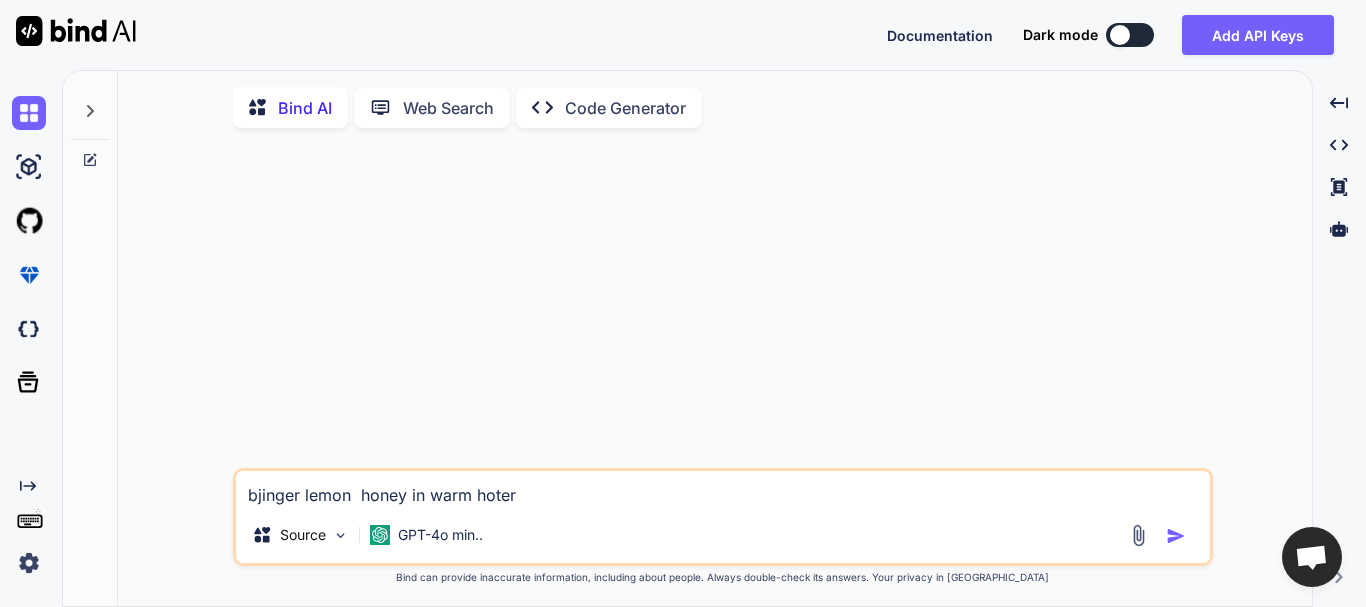 type on "bejinger lemon  honey in warm hoter" 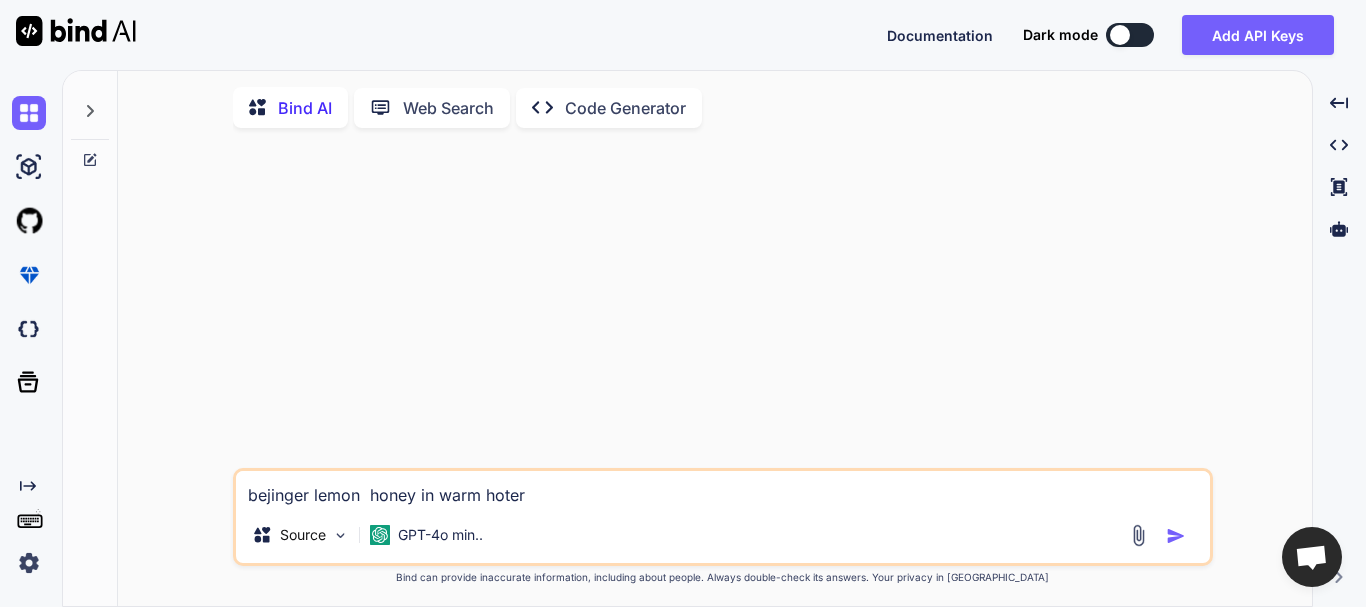 type on "benjinger lemon  honey in warm hoter" 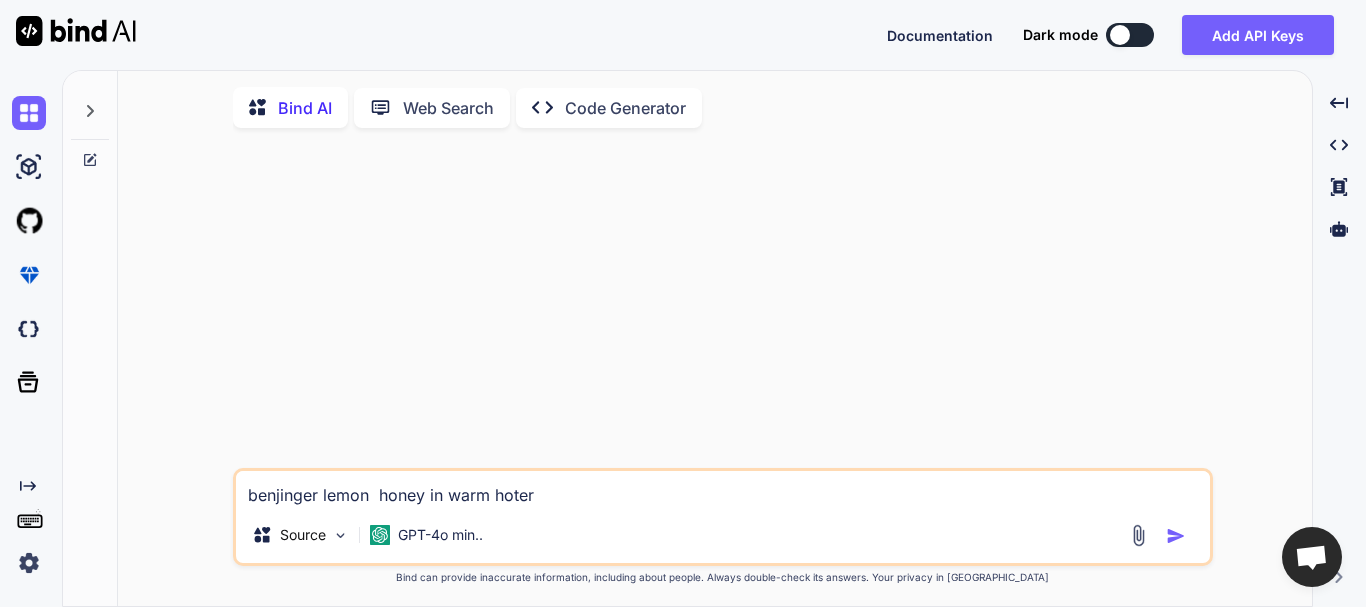 type on "benijinger lemon  honey in warm hoter" 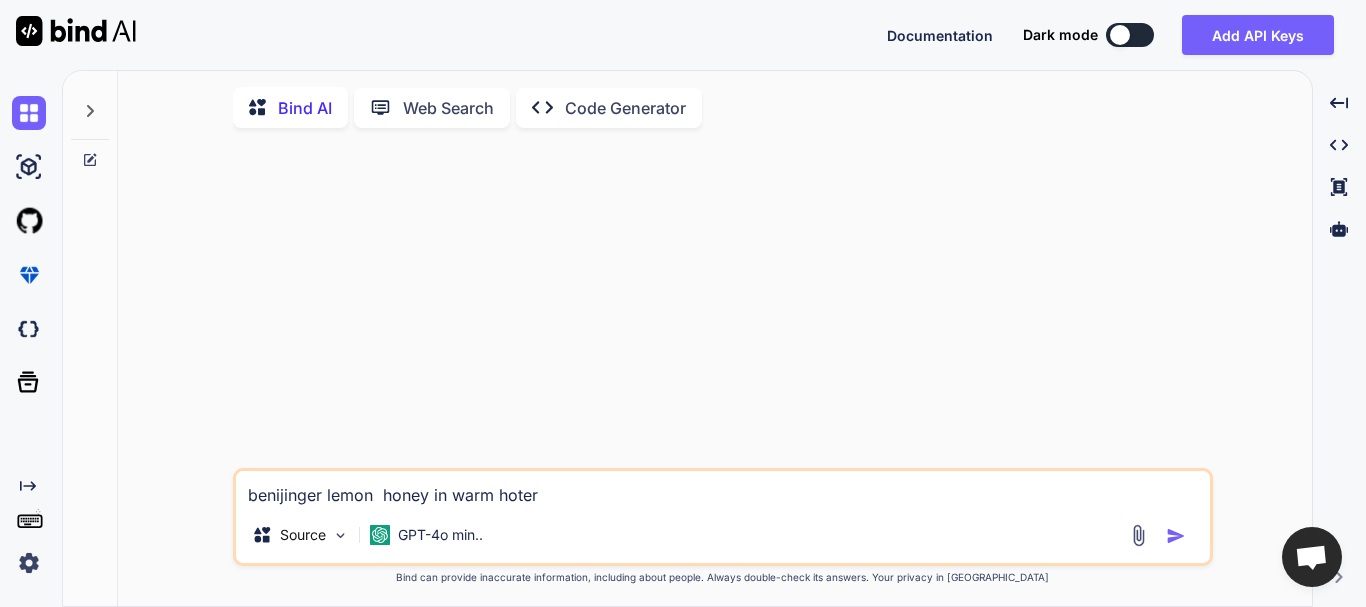 type on "benifjinger lemon  honey in warm hoter" 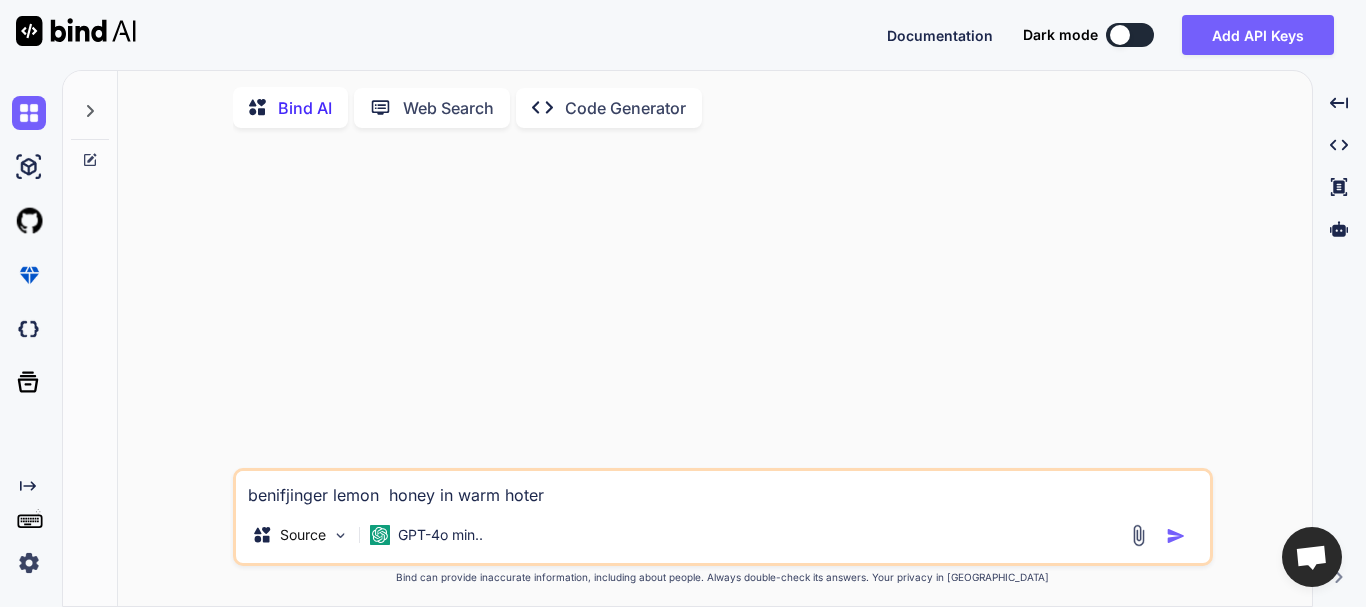 type on "benifijinger lemon  honey in warm hoter" 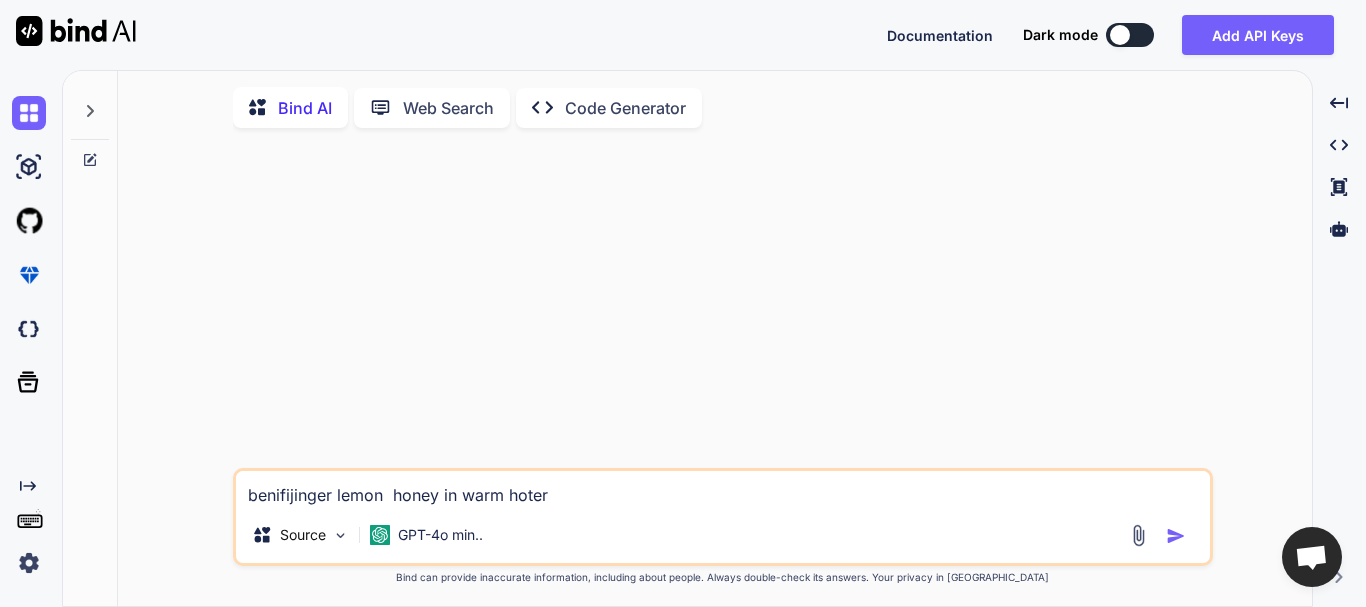 type on "benifitjinger lemon  honey in warm hoter" 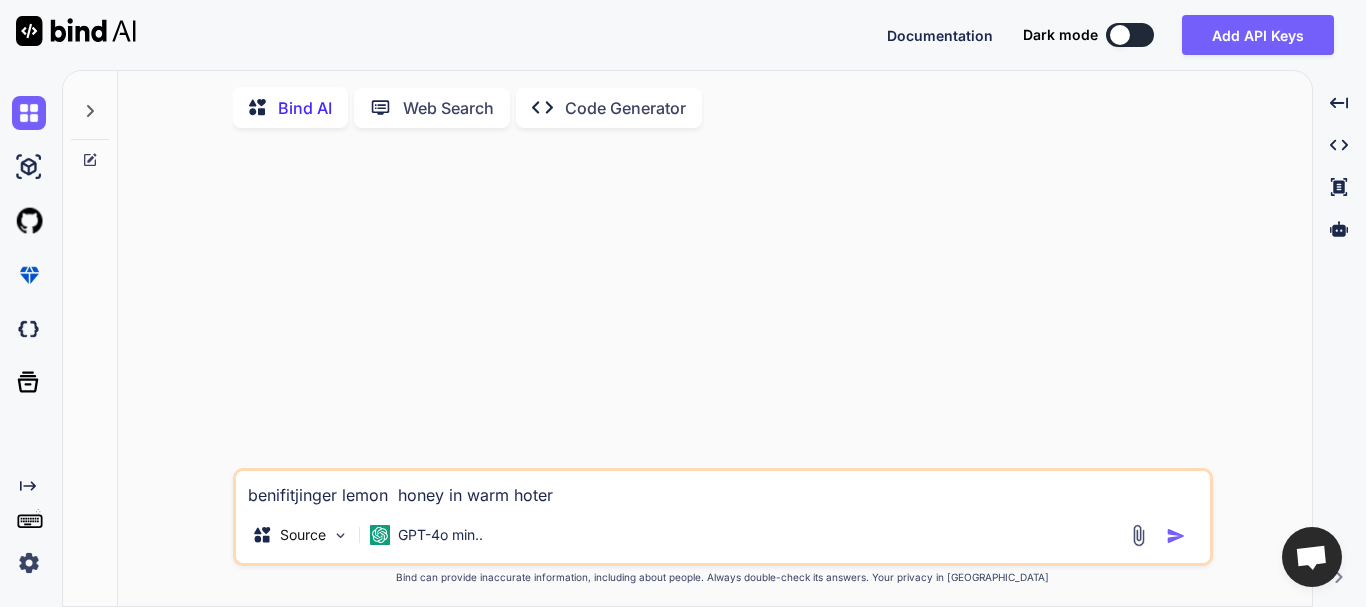 type on "benifitsjinger lemon  honey in warm hoter" 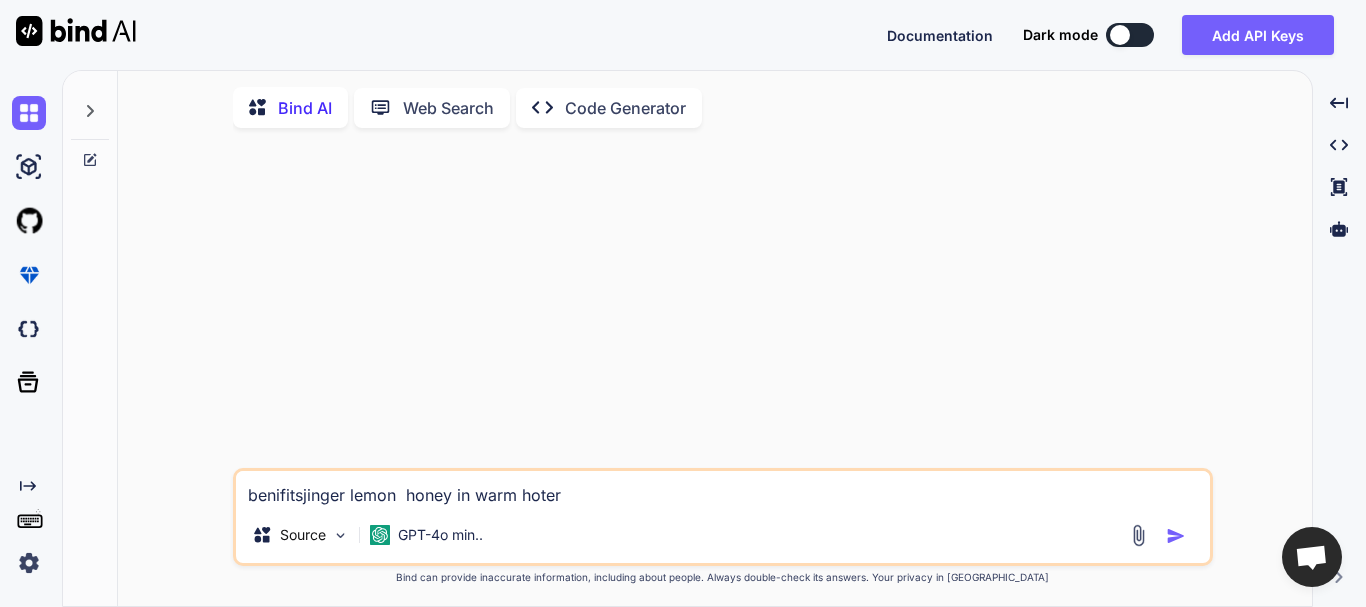 type on "benifits [PERSON_NAME]  honey in warm hoter" 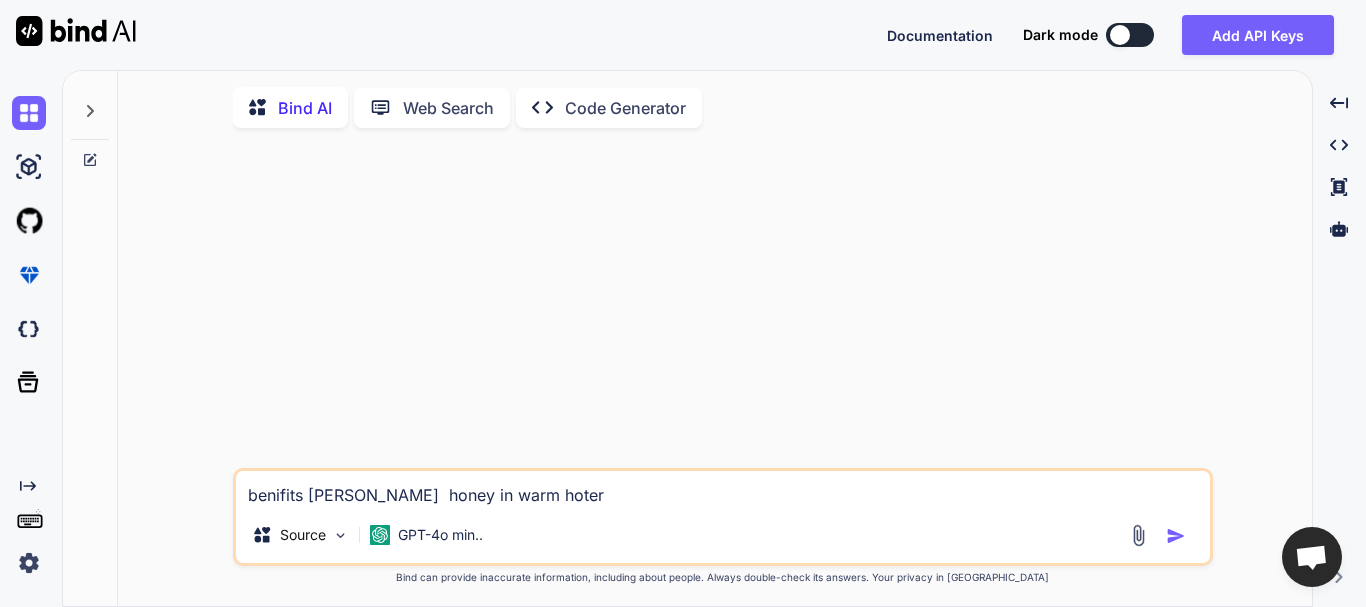 type on "benifits ojinger lemon  honey in warm hoter" 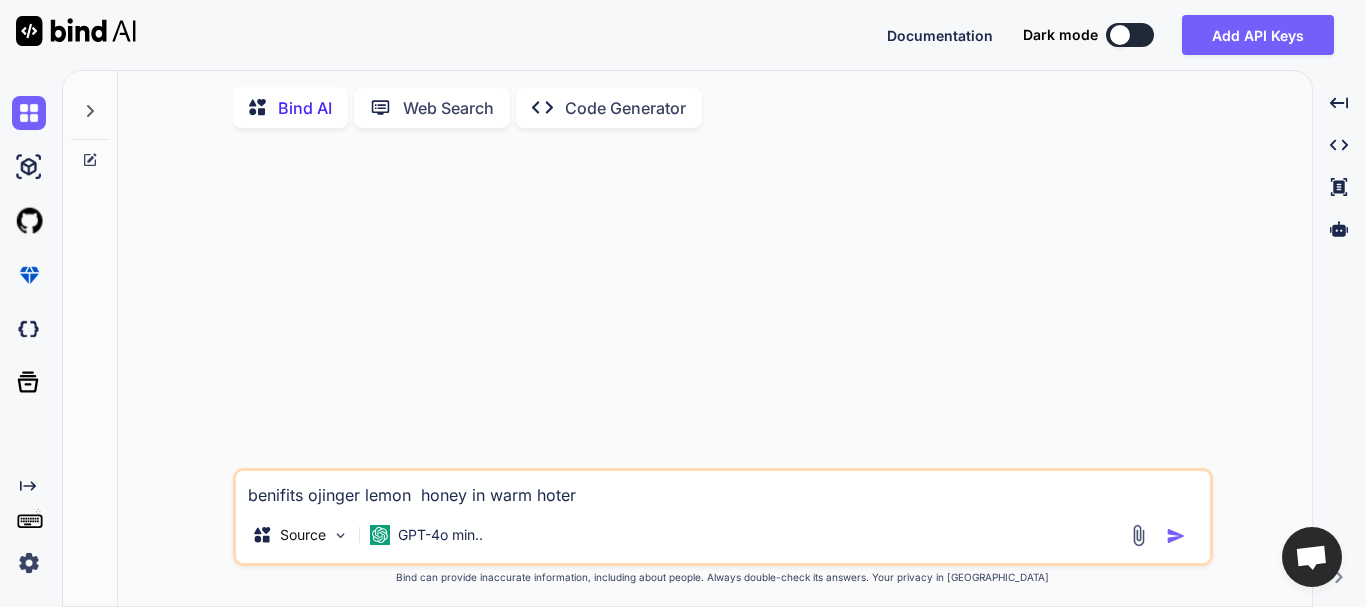type on "benifits ofjinger lemon  honey in warm hoter" 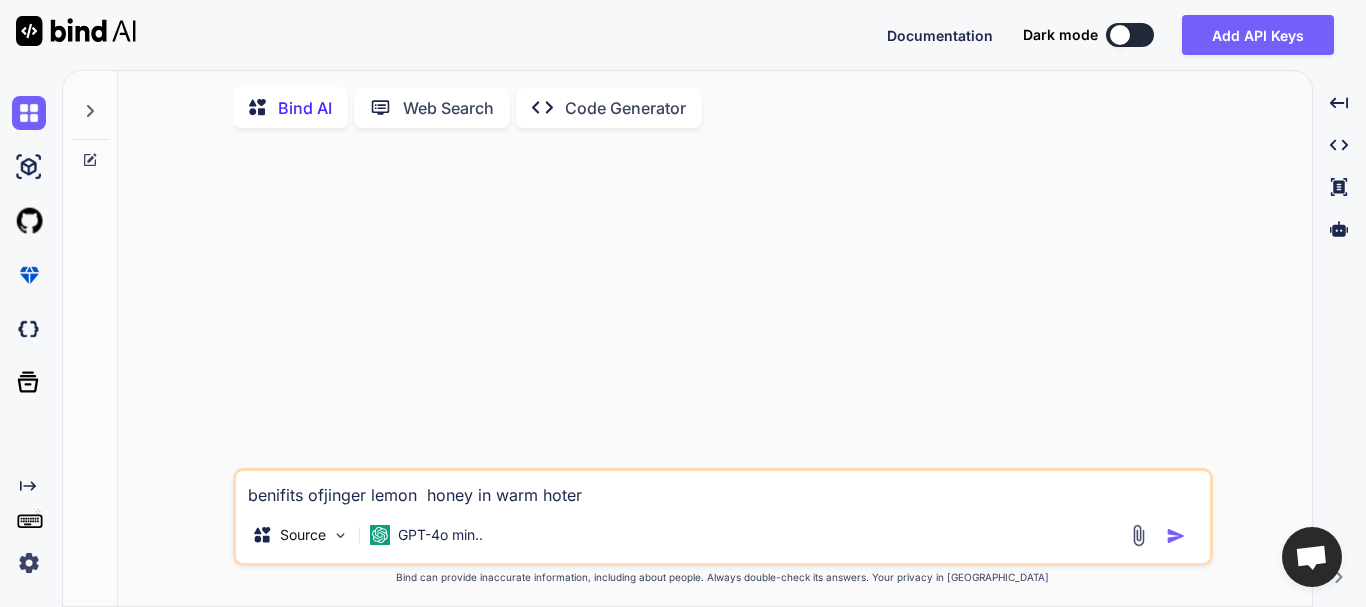 type on "benifits of [PERSON_NAME]  honey in warm hoter" 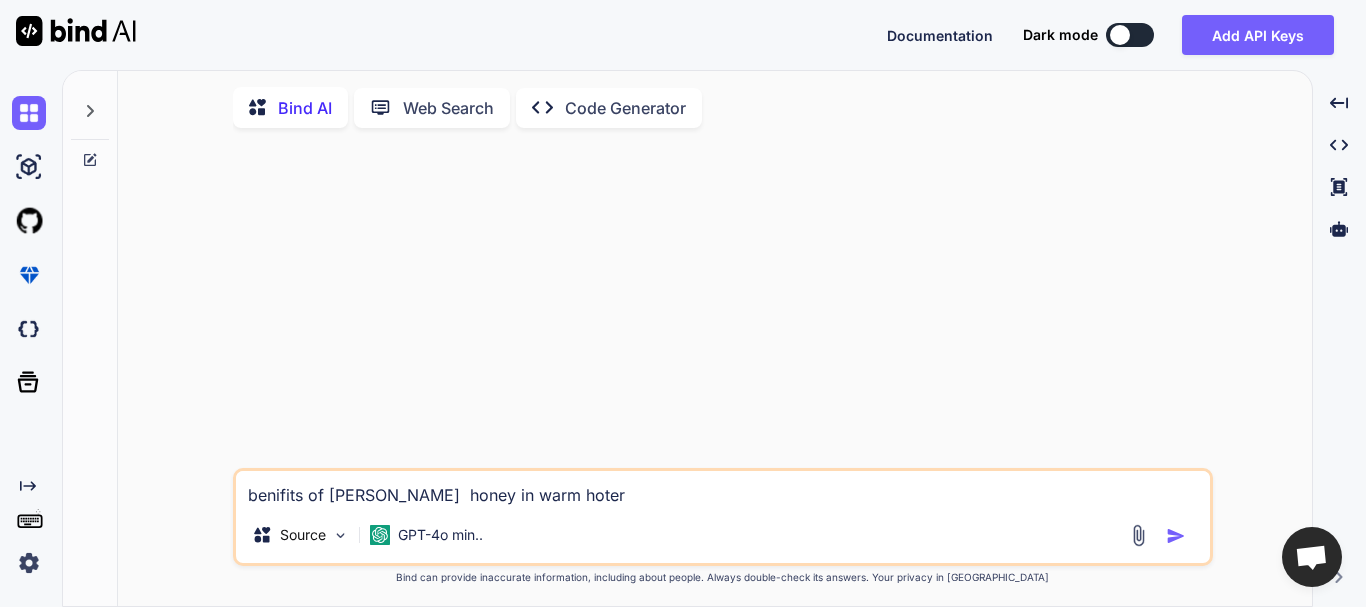 type on "benifits of djinger lemon  honey in warm hoter" 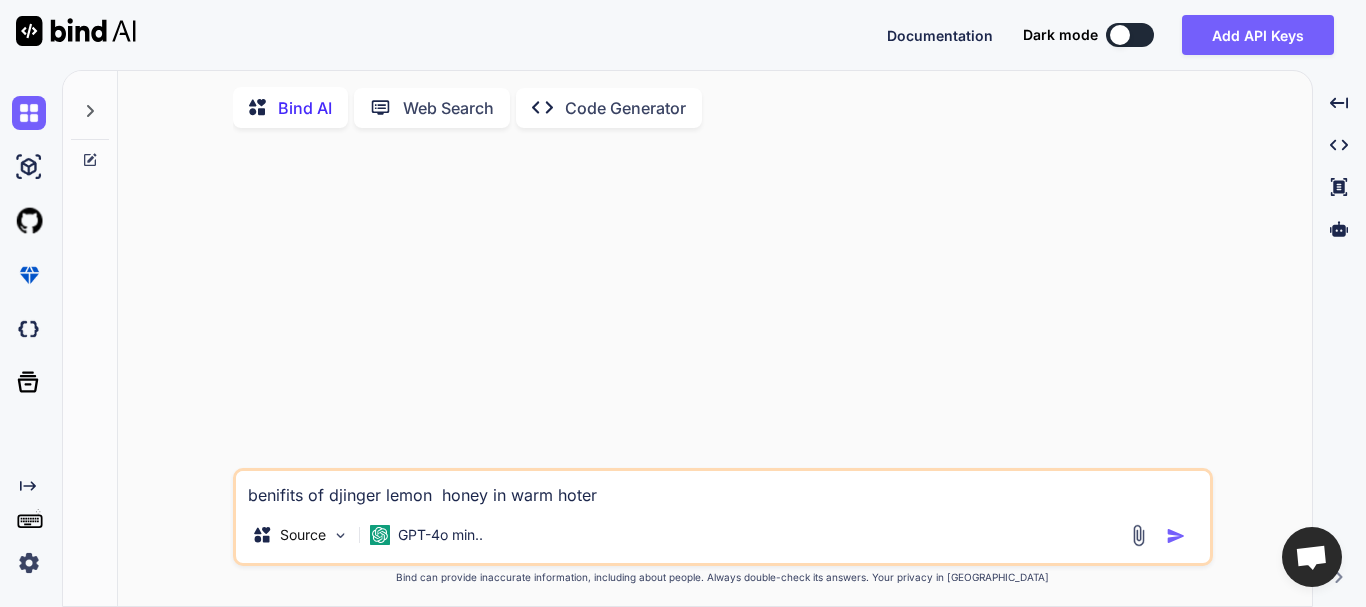 type on "benifits of drjinger lemon  honey in warm hoter" 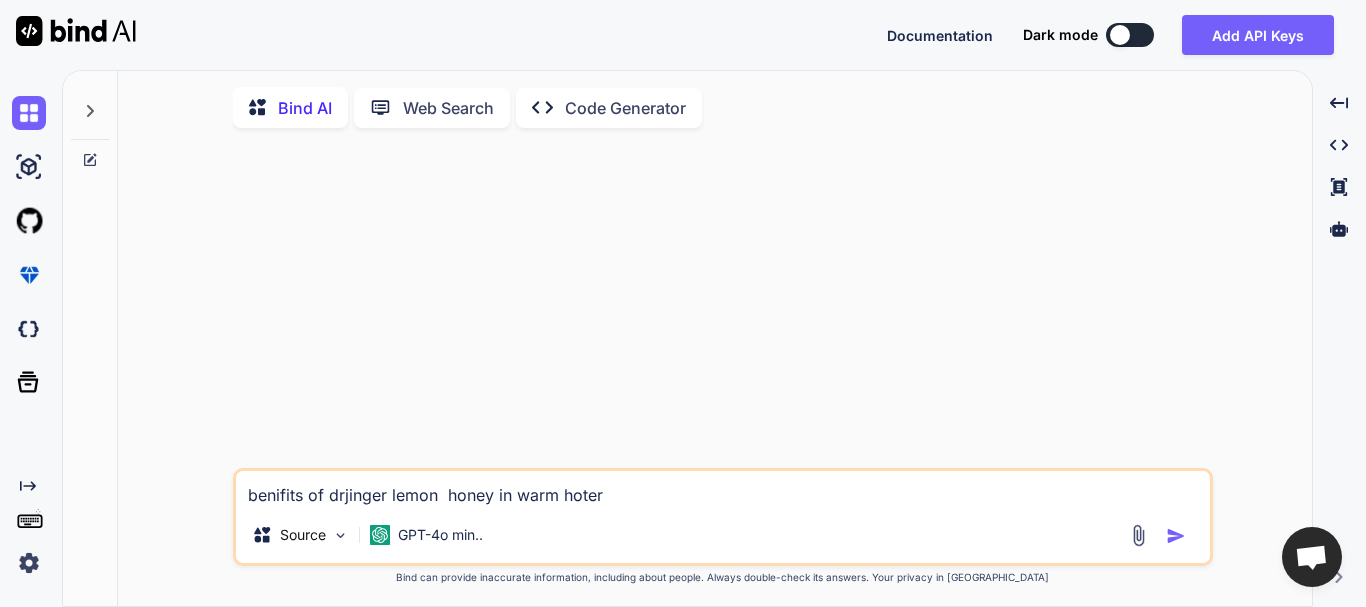 type on "benifits of drijinger lemon  honey in warm hoter" 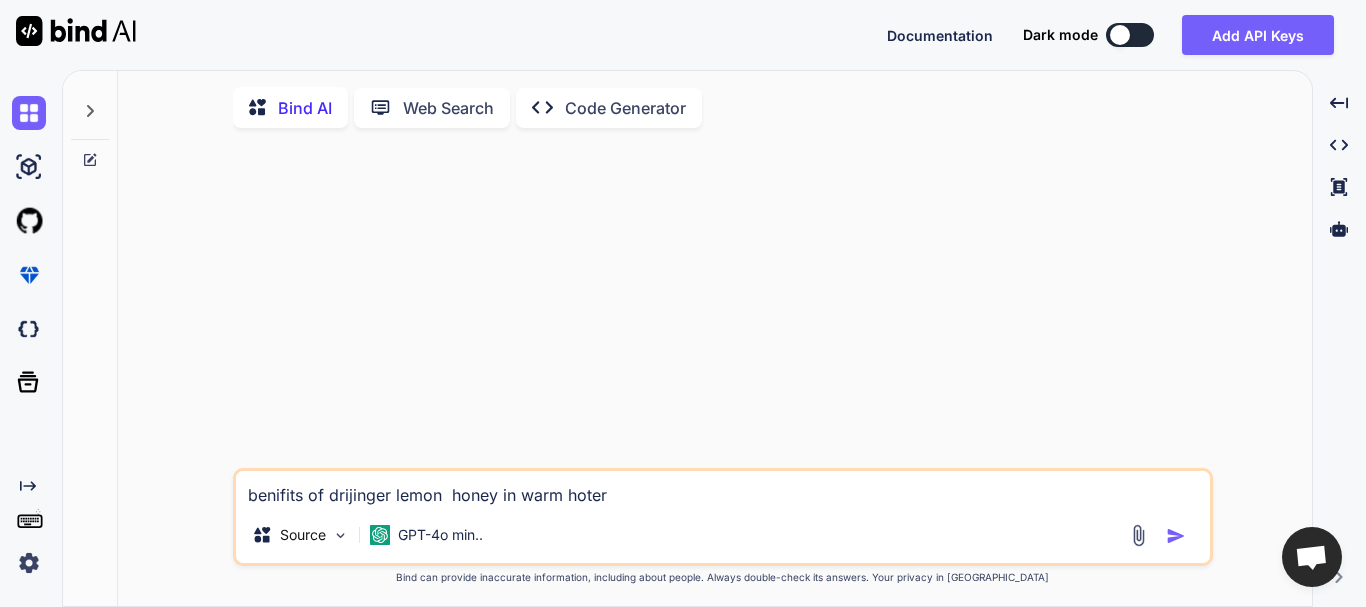 type on "benifits of drinjinger lemon  honey in warm hoter" 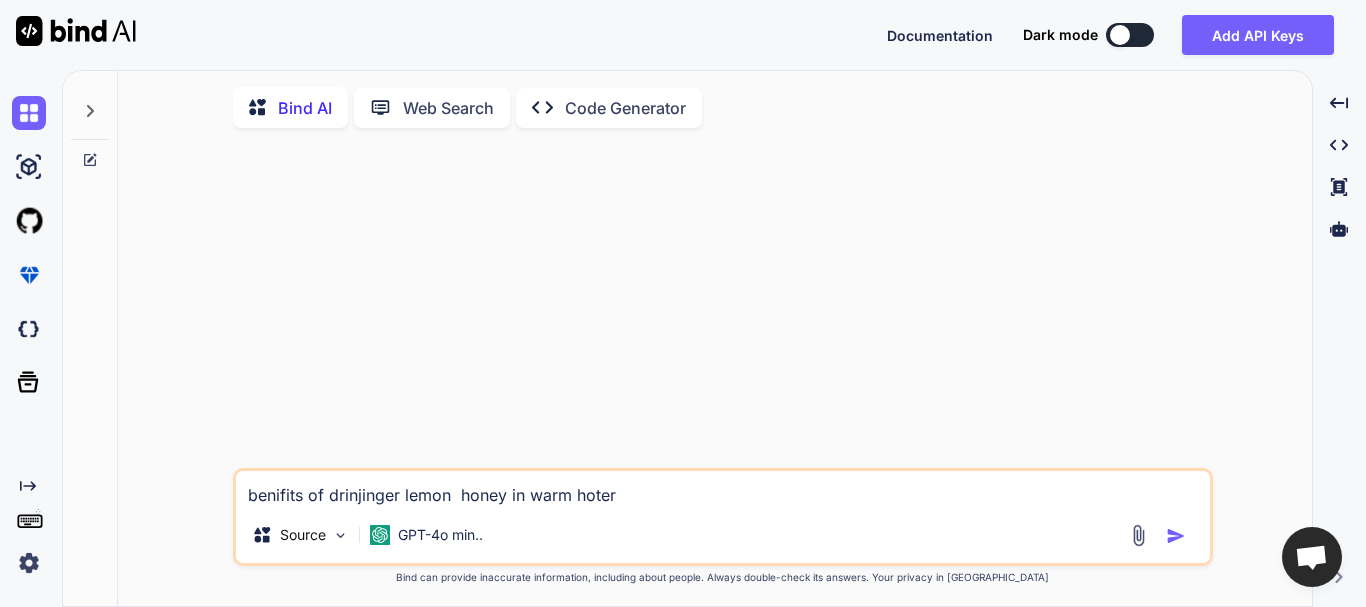 type on "benifits of drinkjinger lemon  honey in warm hoter" 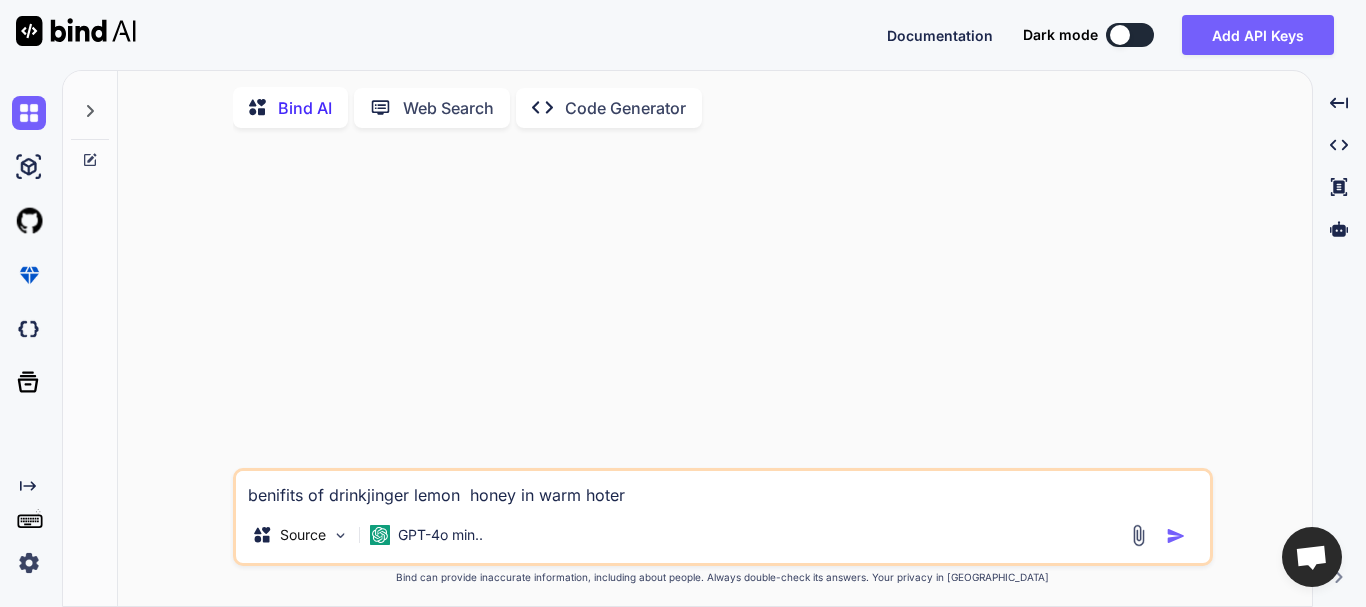 type on "benifits of drinkijinger lemon  honey in warm hoter" 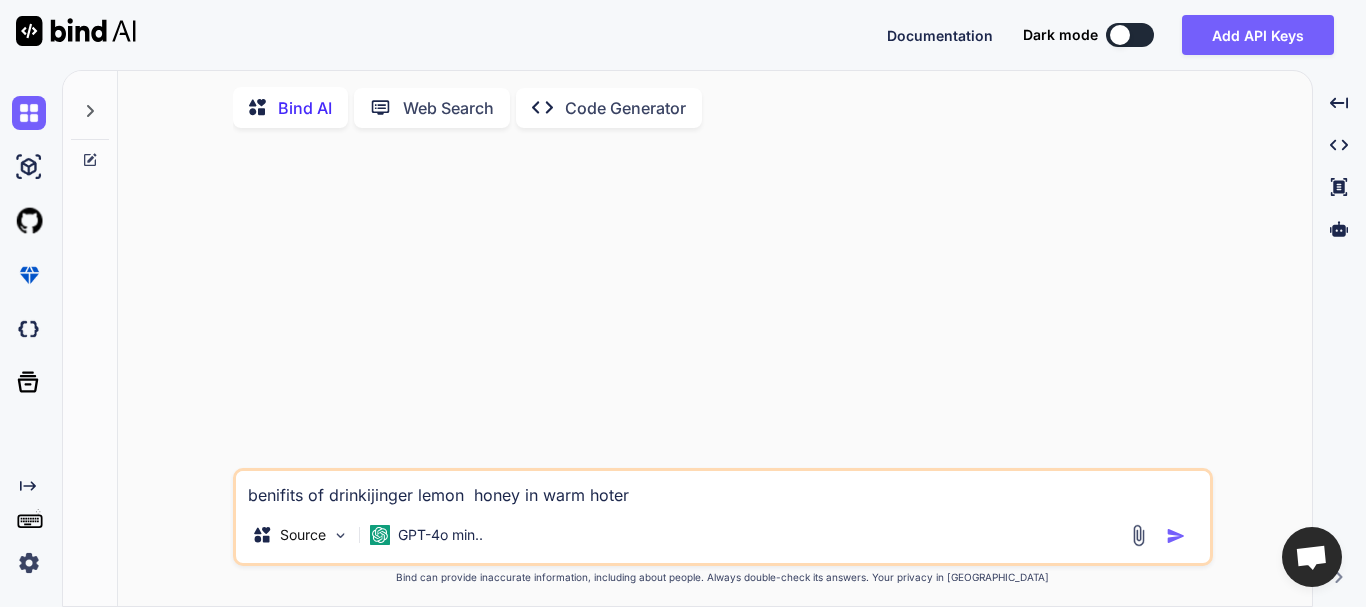 type on "benifits of drinkinjinger lemon  honey in warm hoter" 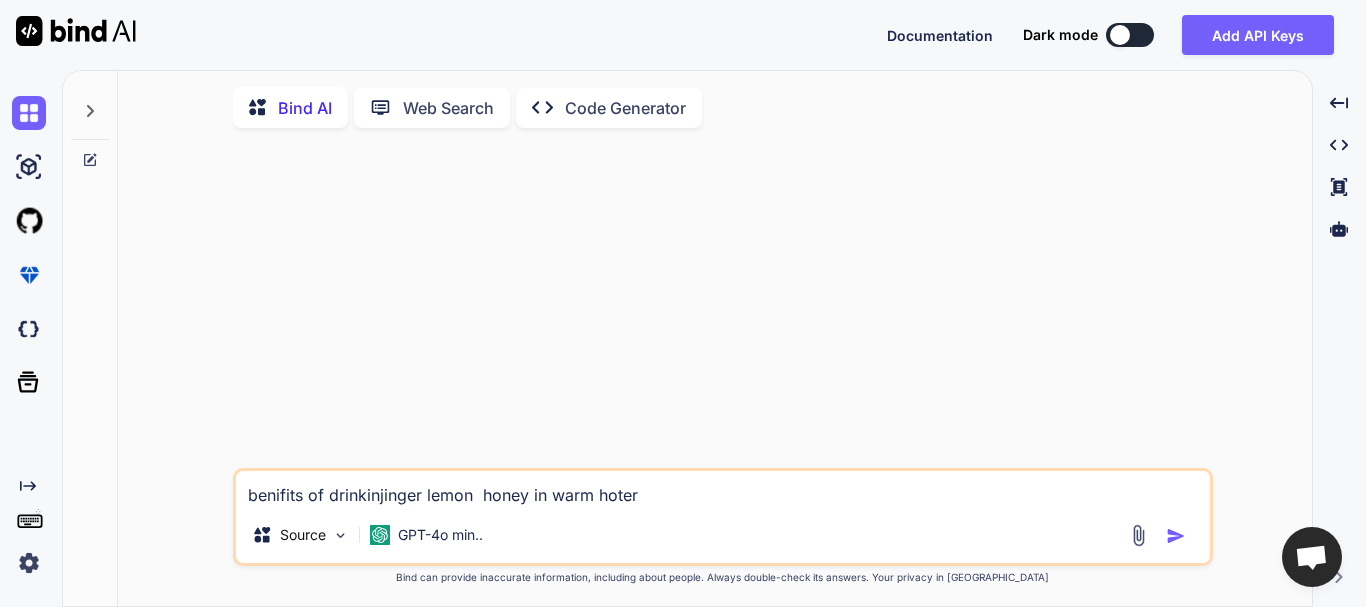 type on "benifits of drinkingjinger lemon  honey in warm hoter" 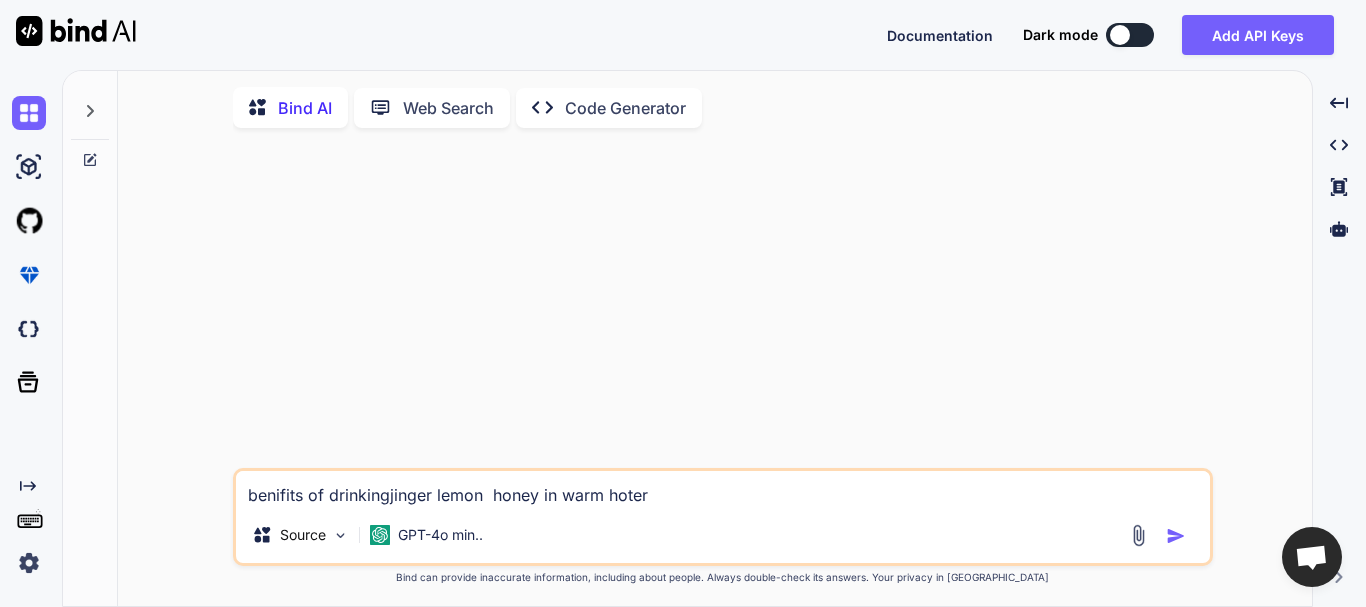 type on "benifits of drinking [PERSON_NAME]  honey in warm hoter" 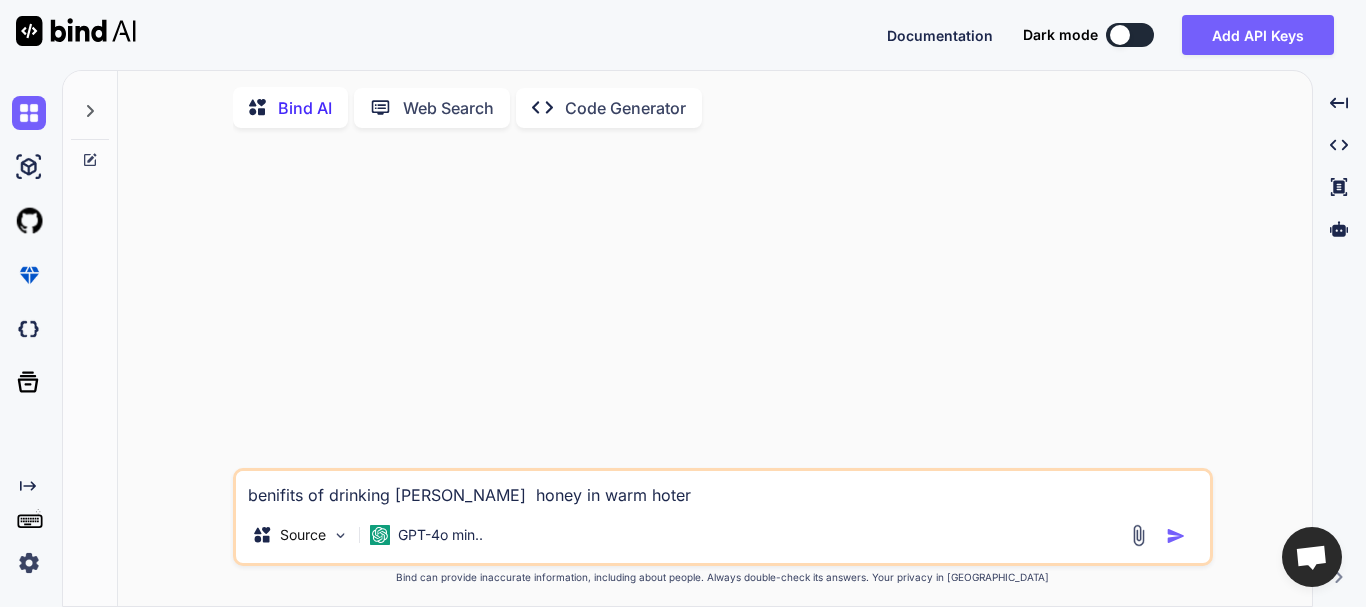 type on "benifits of drinking [PERSON_NAME] , honey in warm hoter" 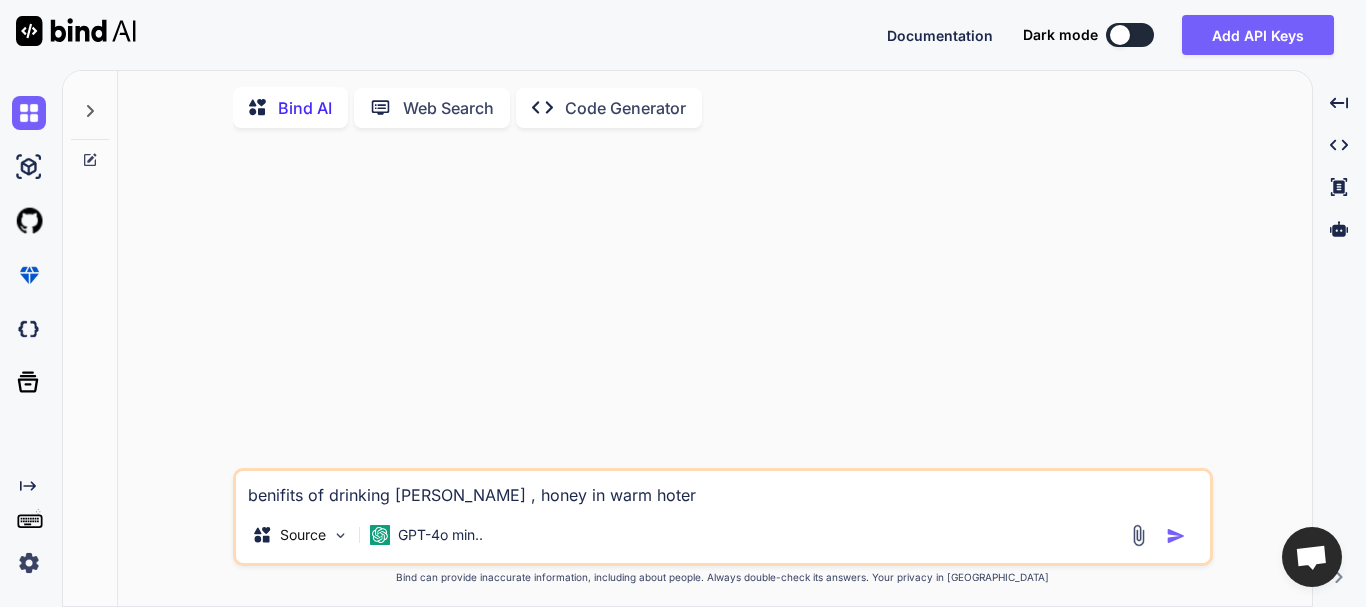 type on "benifits of drinking [PERSON_NAME] ,  honey in warm hoter" 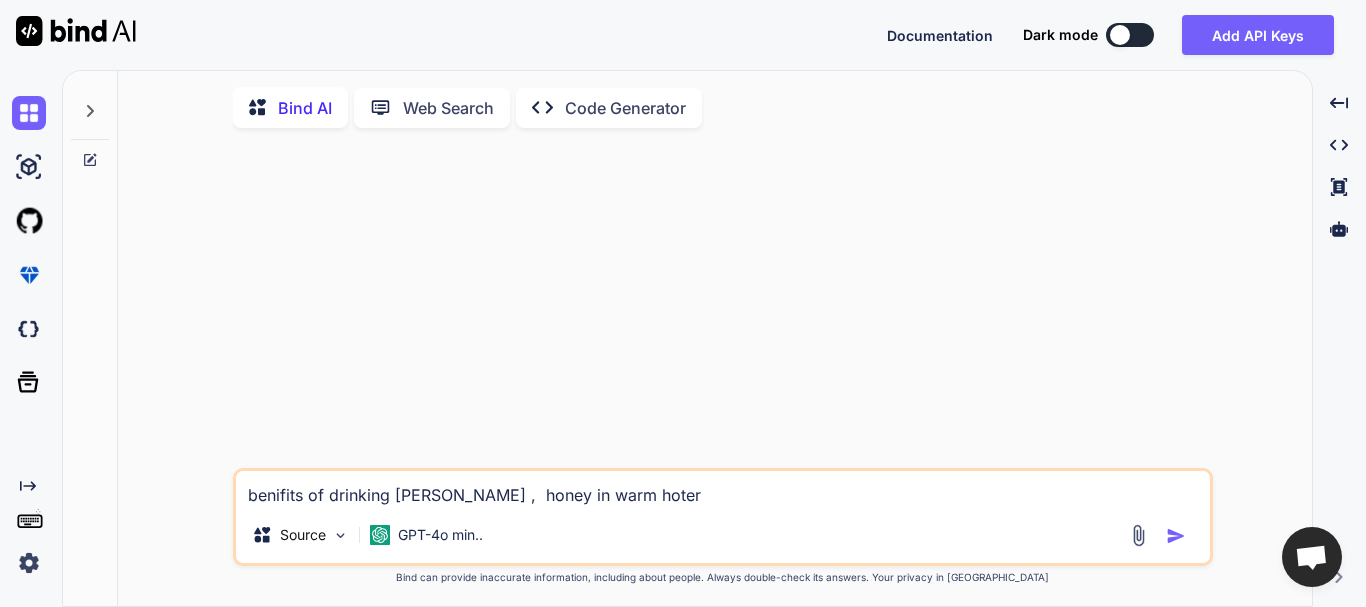 type on "benifits of drinking [PERSON_NAME] , k honey in warm hoter" 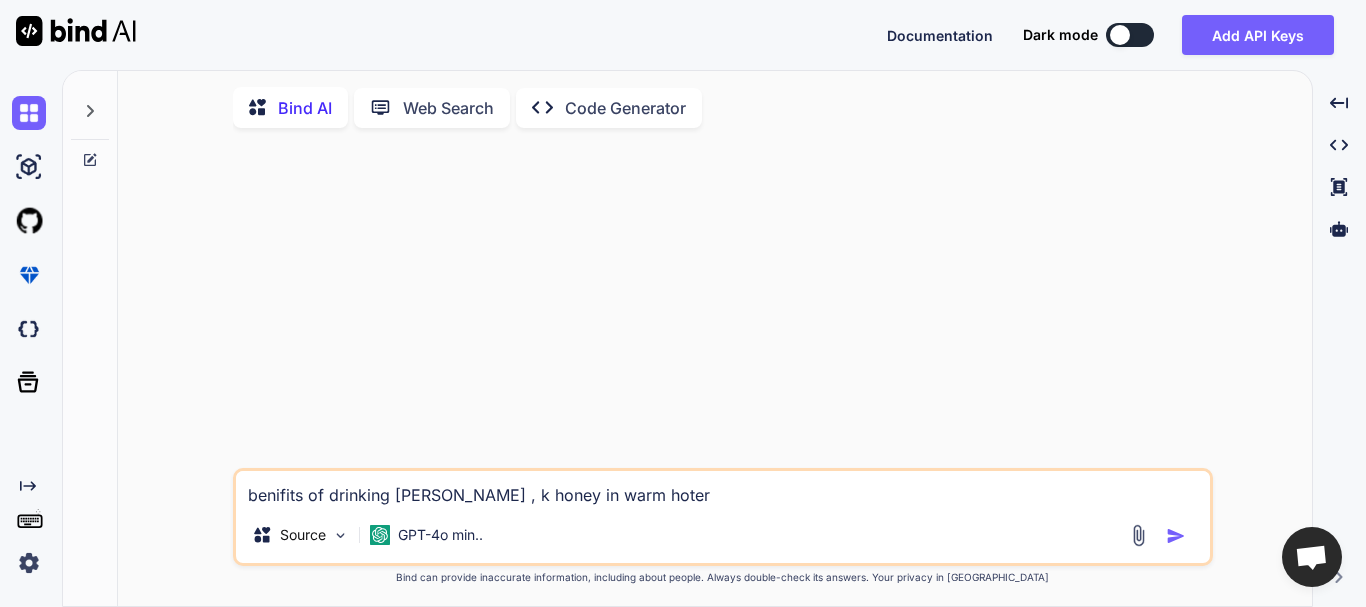 type on "benifits of drinking [PERSON_NAME] , ki honey in warm hoter" 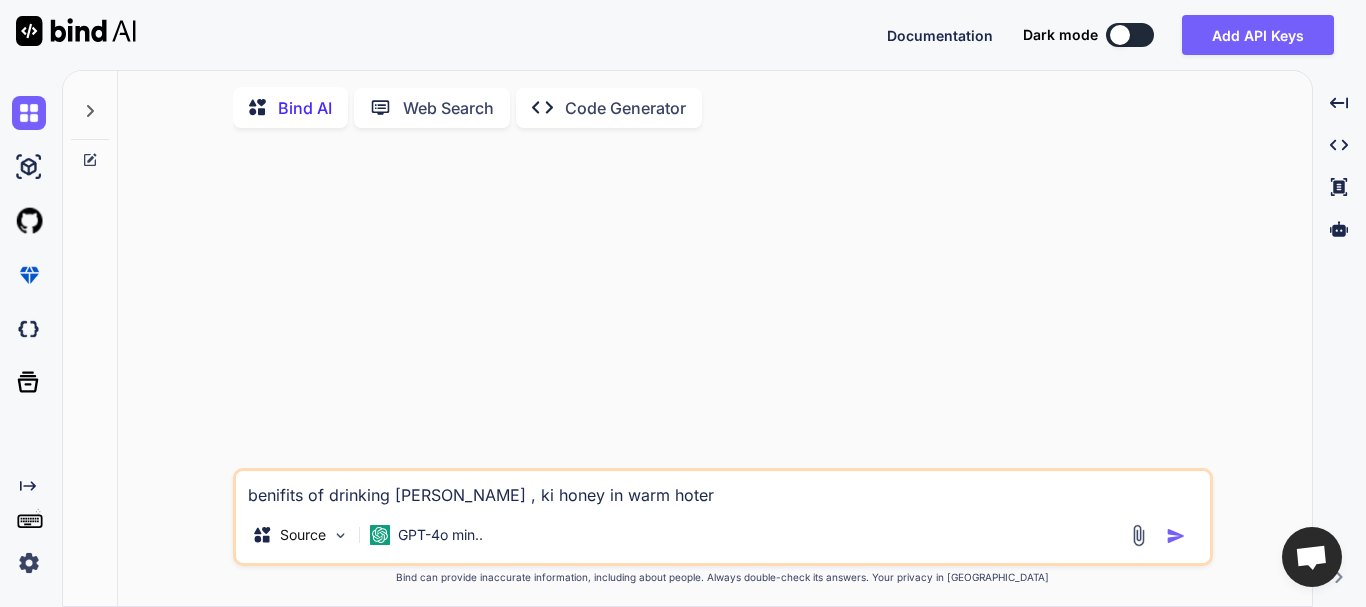 type on "benifits of drinking [PERSON_NAME] , kit honey in warm hoter" 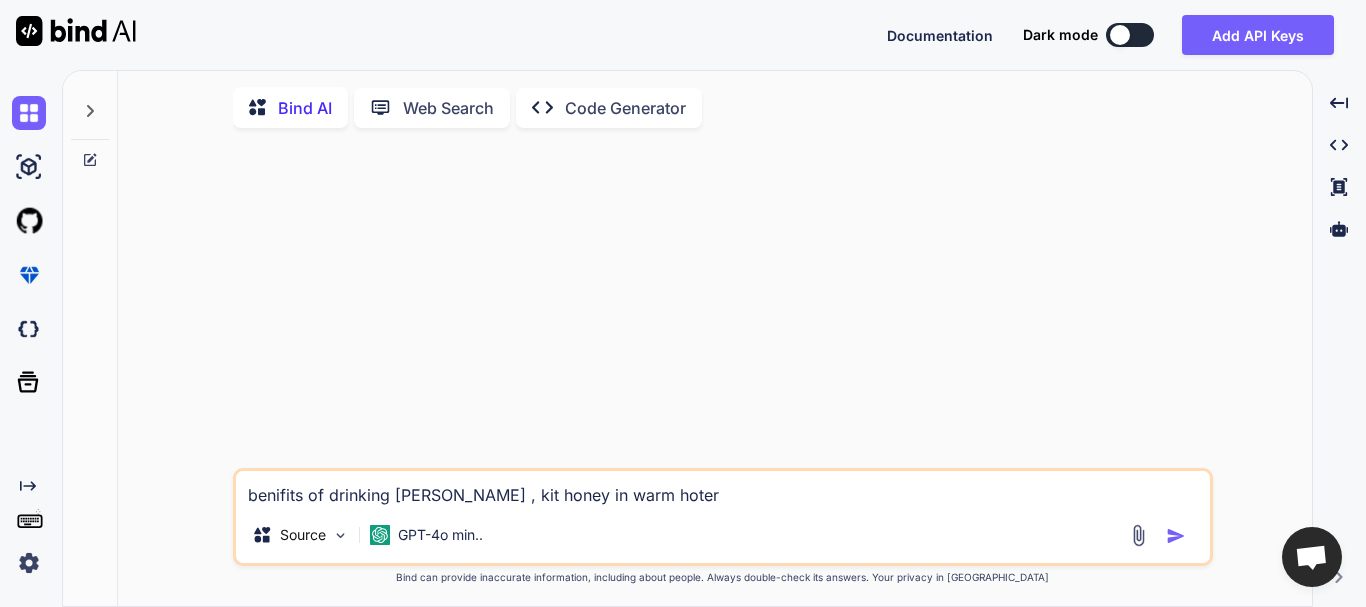 type on "x" 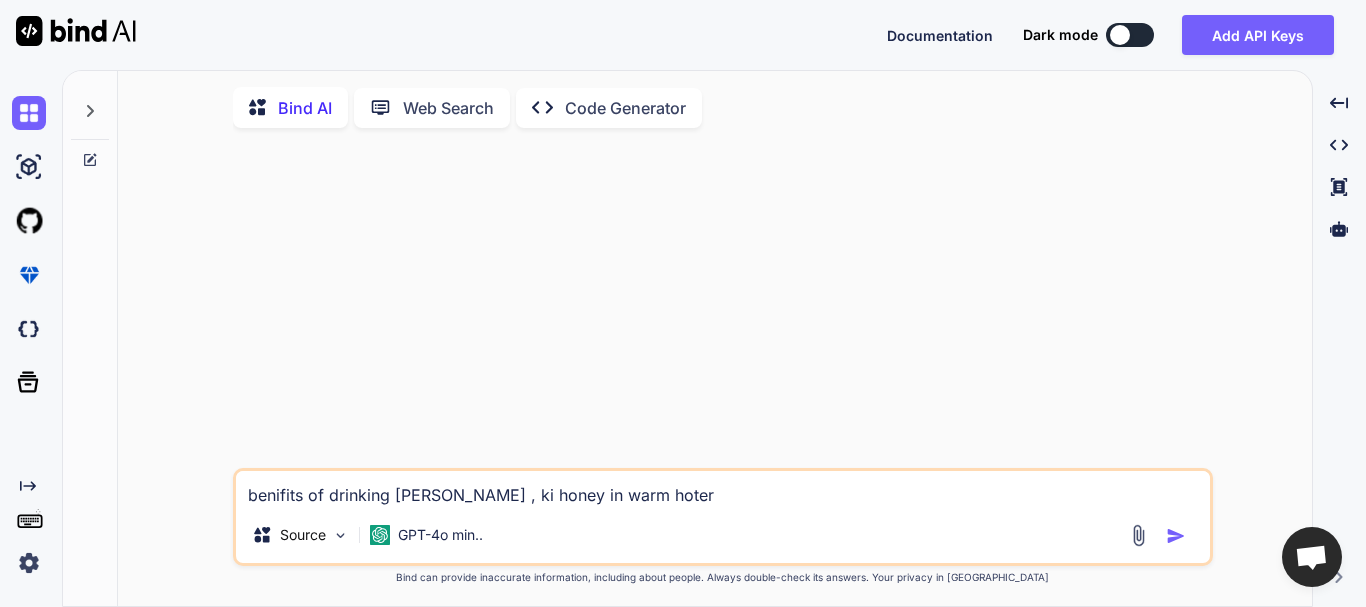 type on "benifits of drinking [PERSON_NAME] , k honey in warm hoter" 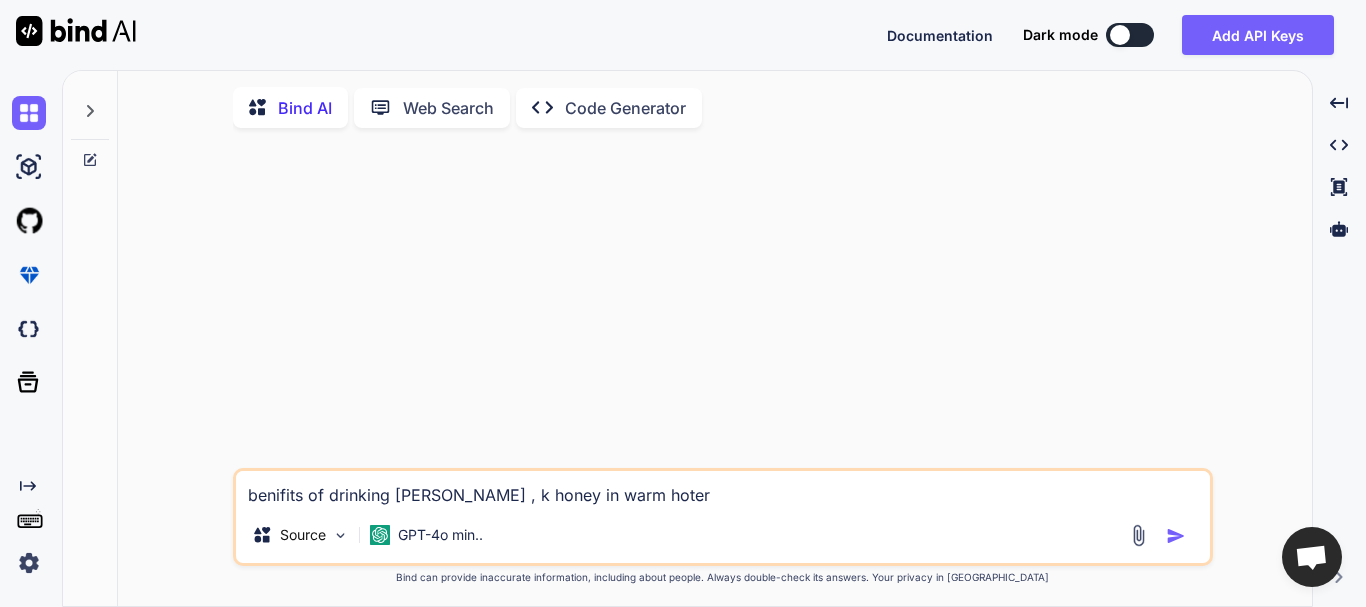 type on "benifits of drinking [PERSON_NAME] ,  honey in warm hoter" 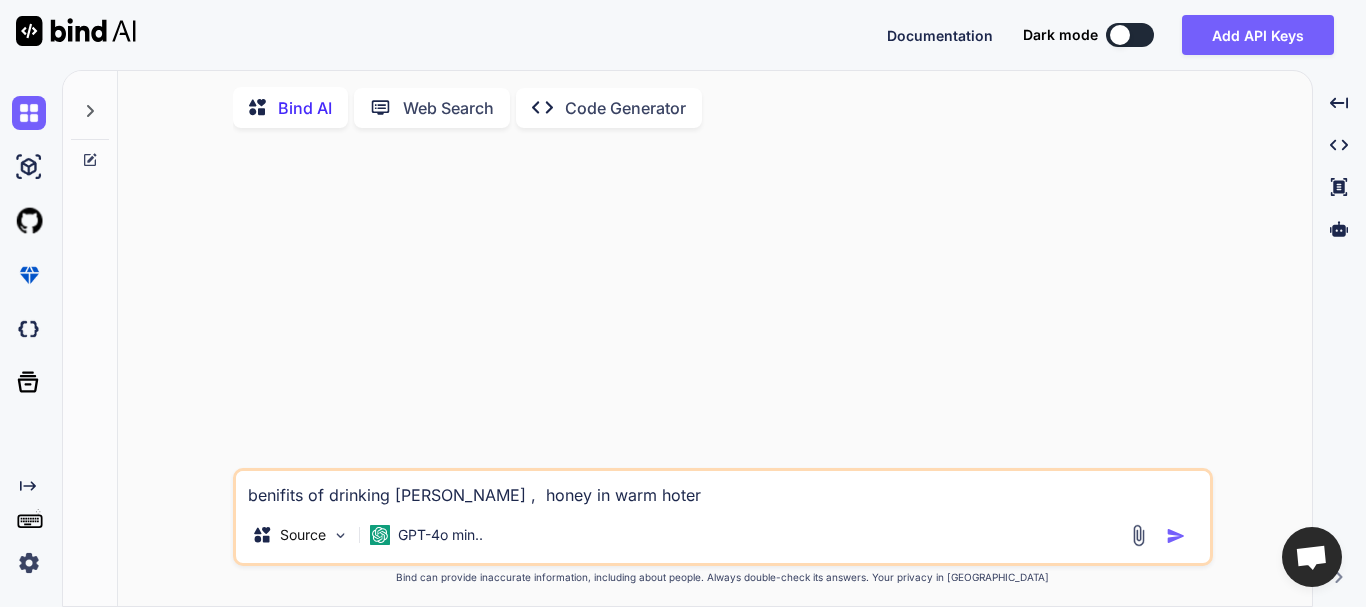 type on "benifits of drinking [PERSON_NAME] , p honey in warm hoter" 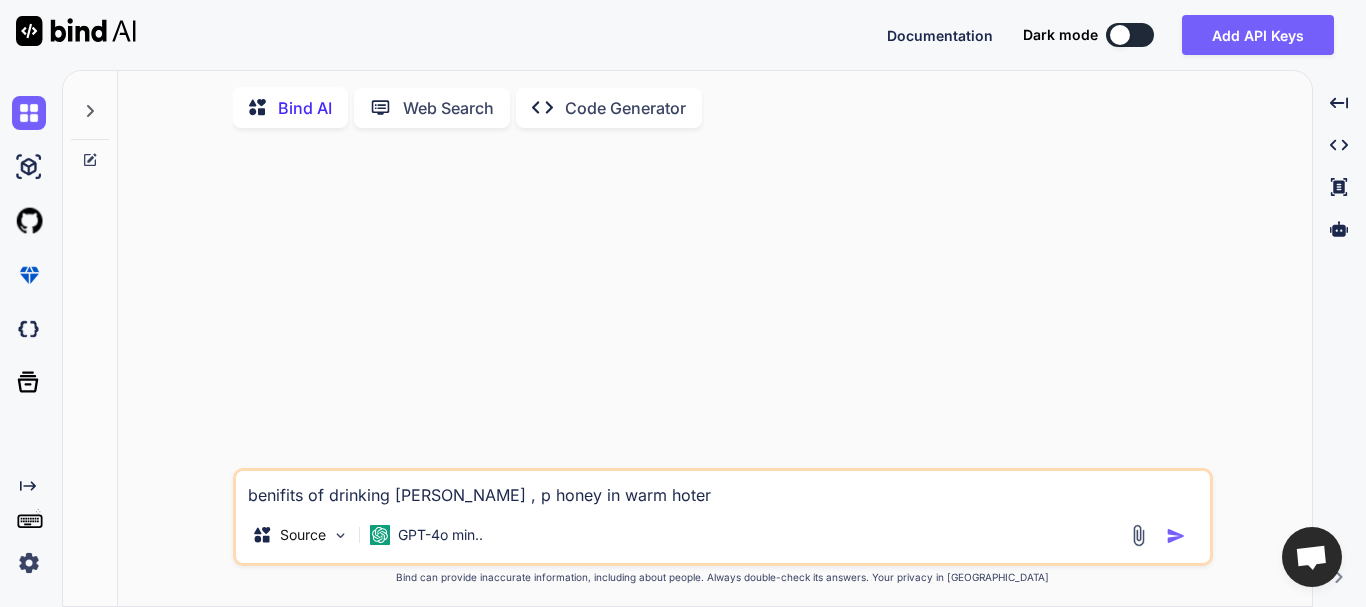 type on "benifits of drinking [PERSON_NAME] , pe honey in warm hoter" 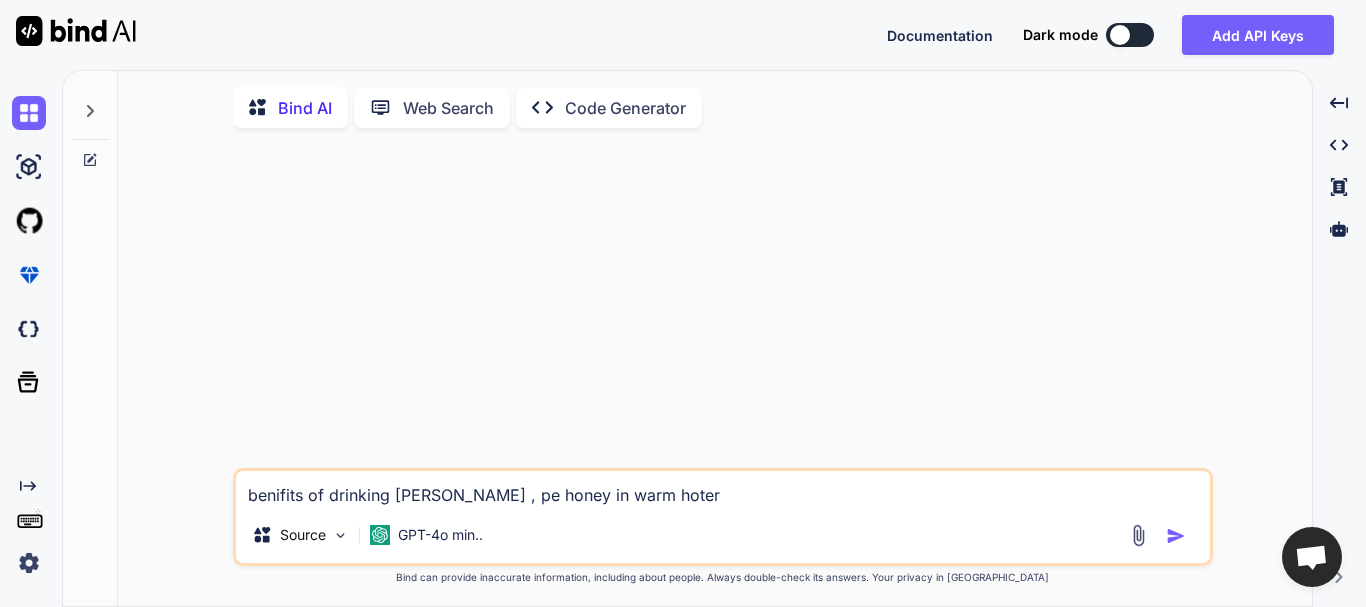 type on "benifits of drinking [PERSON_NAME] , pee honey in warm hoter" 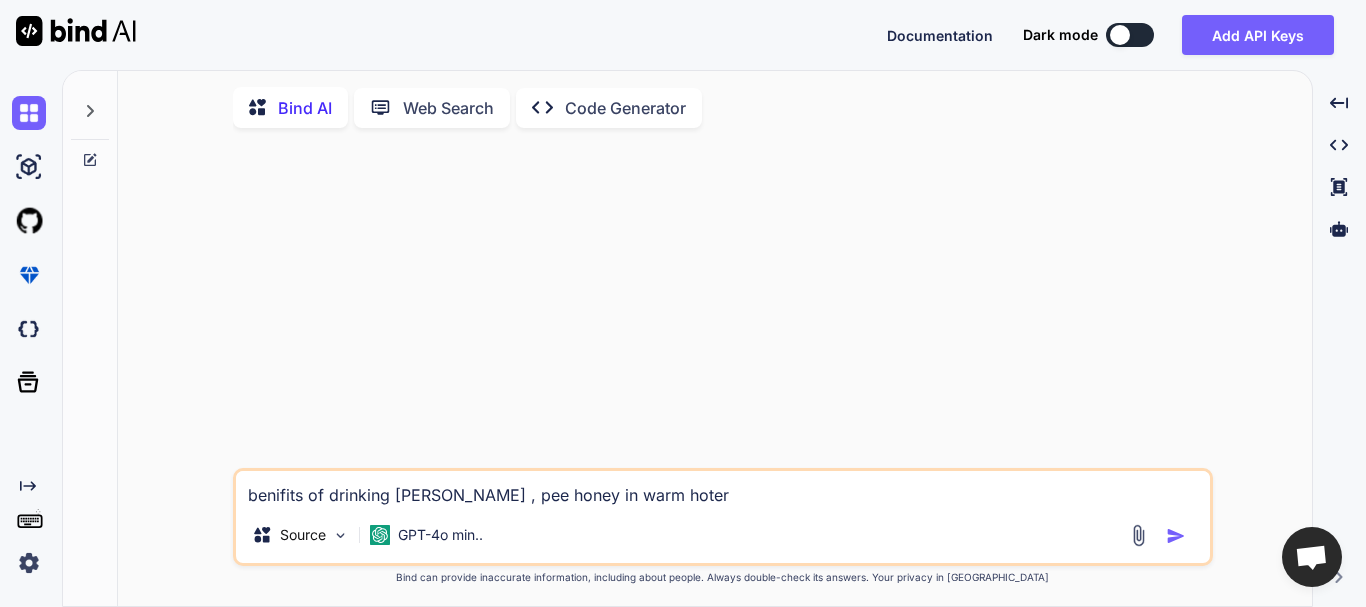 type on "benifits of drinking [PERSON_NAME] , peep honey in warm hoter" 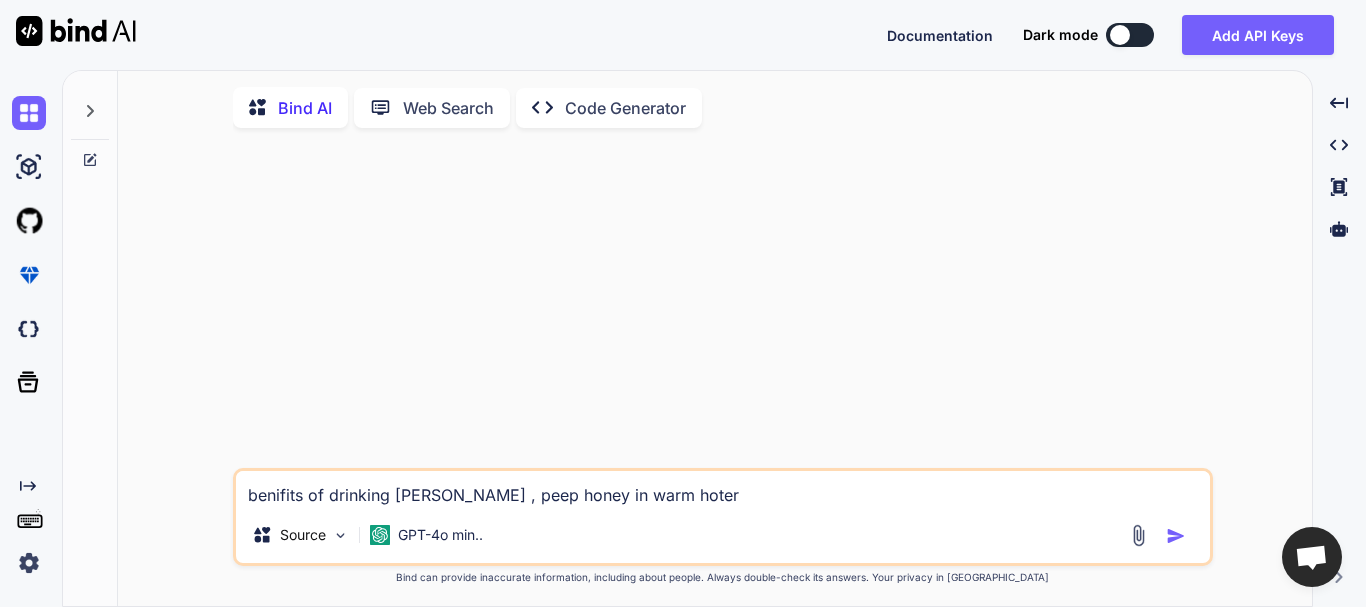 type on "benifits of drinking [PERSON_NAME] , peepl honey in warm hoter" 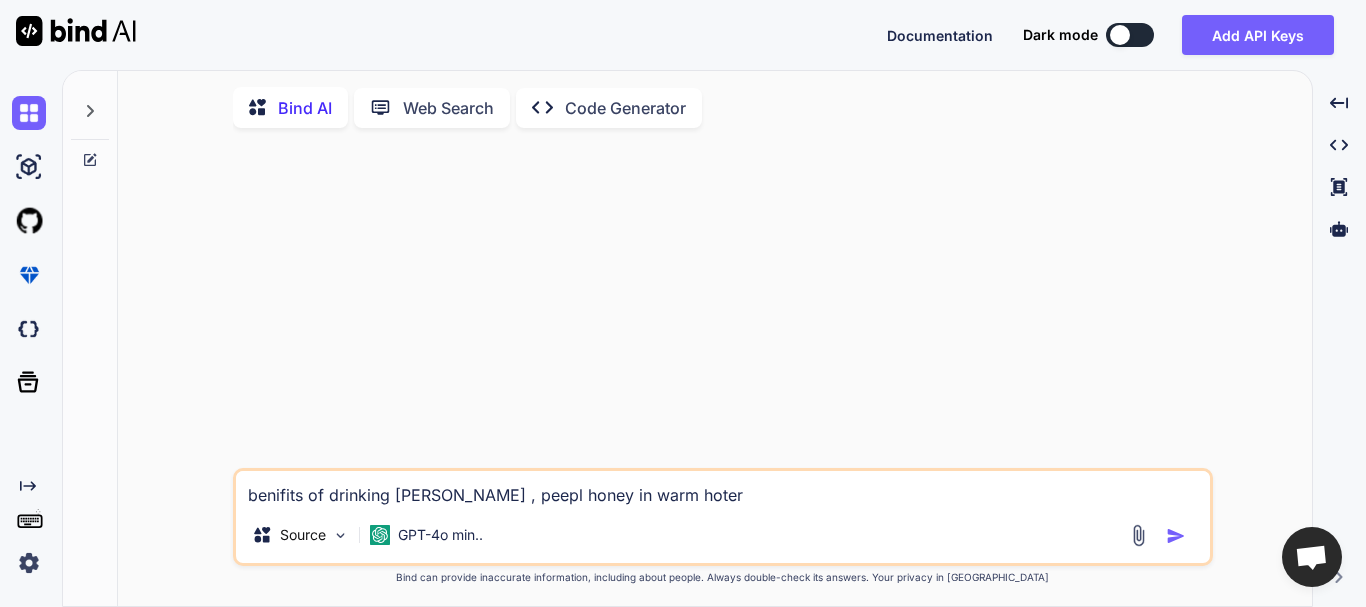 type on "benifits of drinking [PERSON_NAME] , peepli honey in warm hoter" 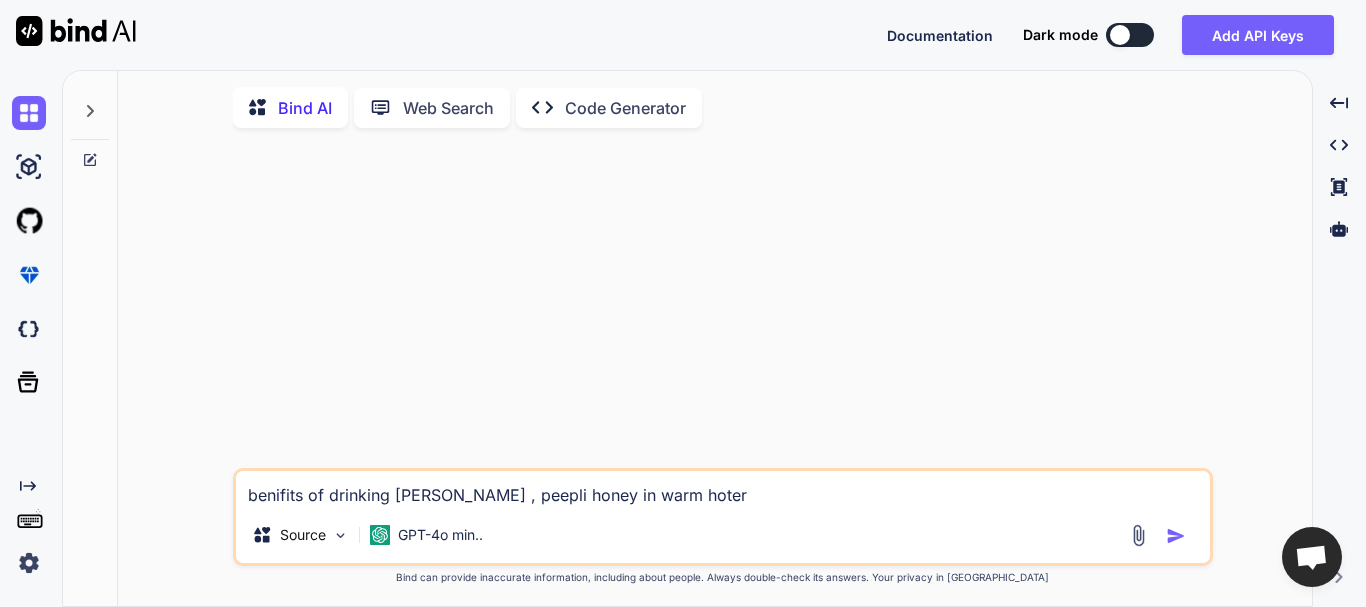 type on "benifits of drinking [PERSON_NAME] , peepli  honey in warm hoter" 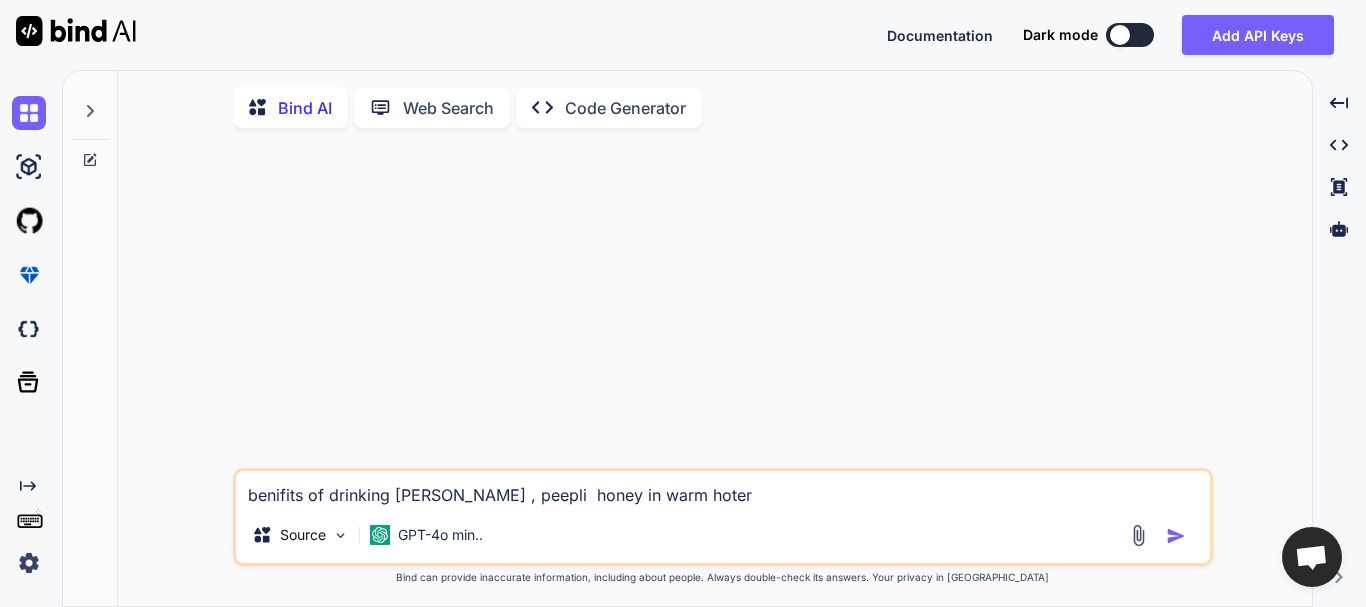 type on "benifits of drinking [PERSON_NAME] , peepli a honey in warm hoter" 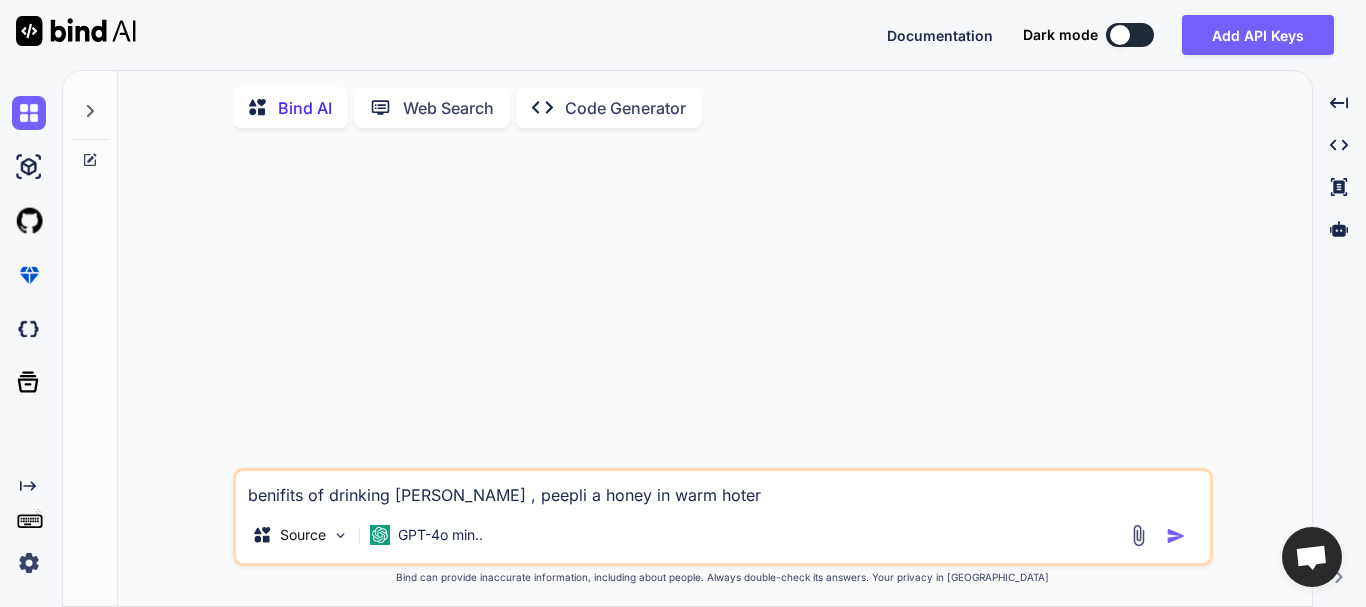 type on "benifits of drinking [PERSON_NAME] , peepli an honey in warm hoter" 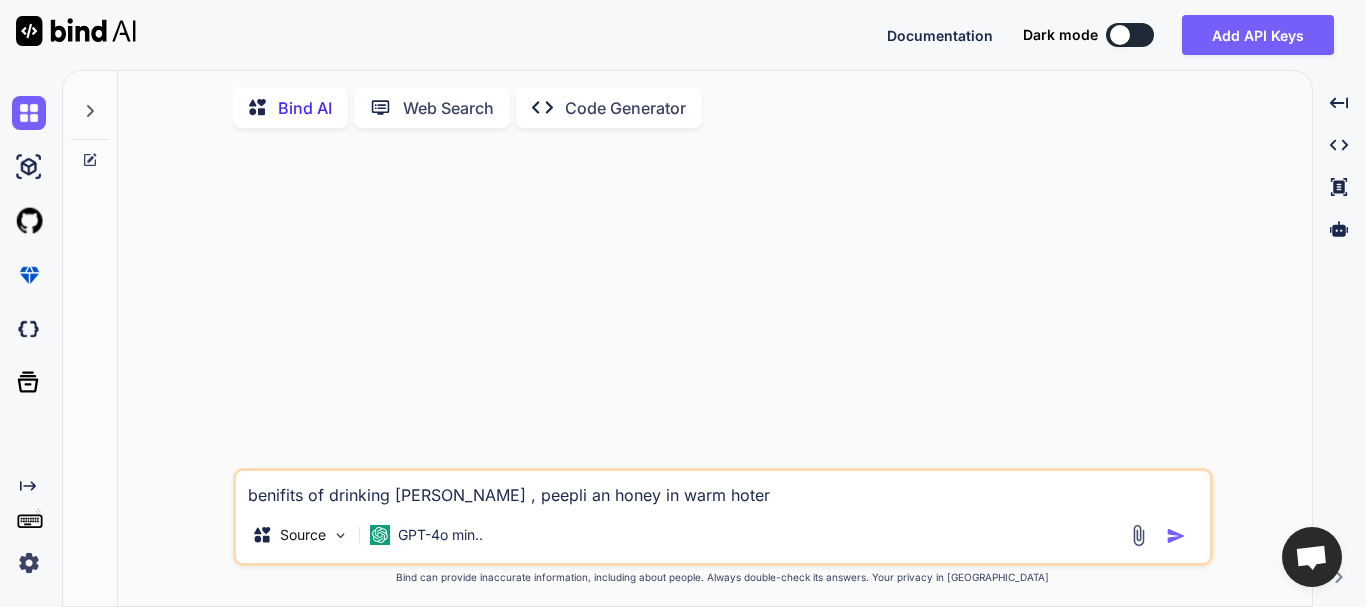 type on "benifits of drinking [PERSON_NAME] , peepli and honey in warm hoter" 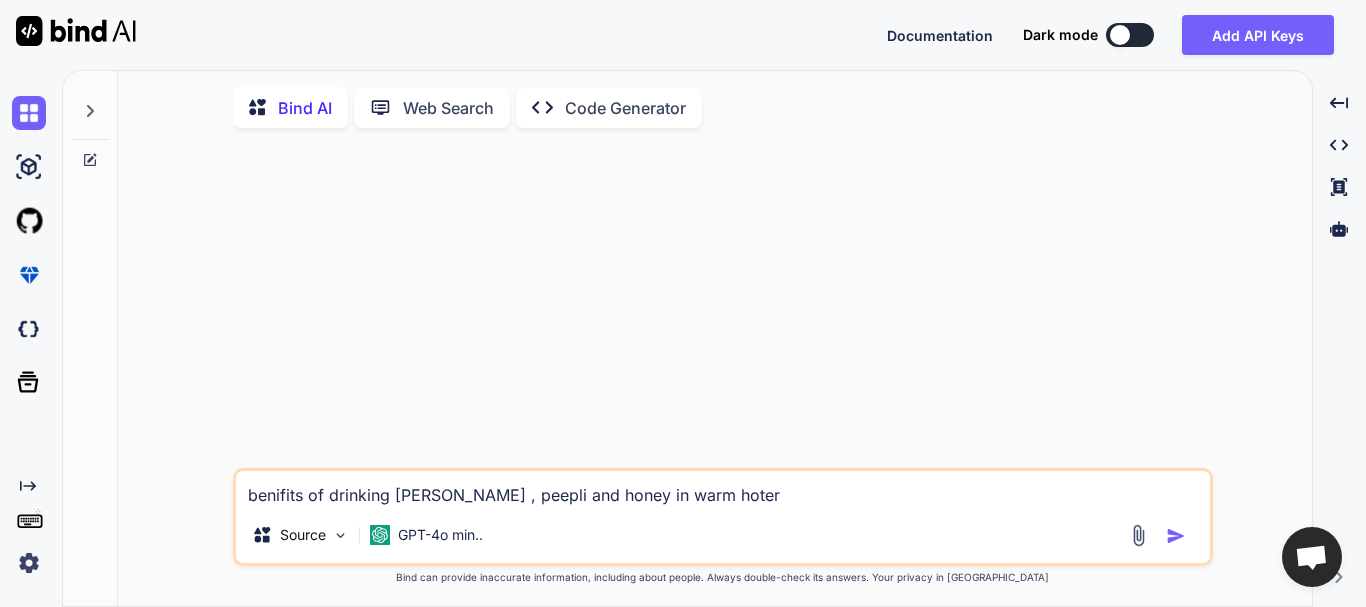 type on "benifits of drinking [PERSON_NAME] , peepli and  honey in warm hoter" 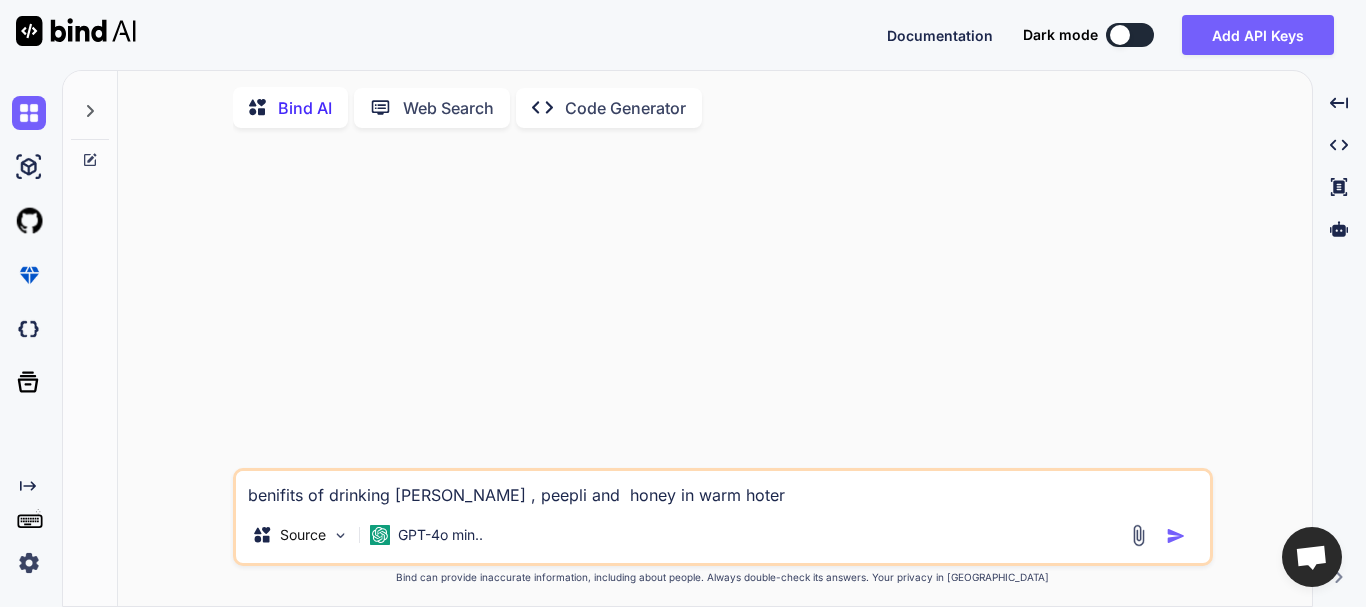 type on "x" 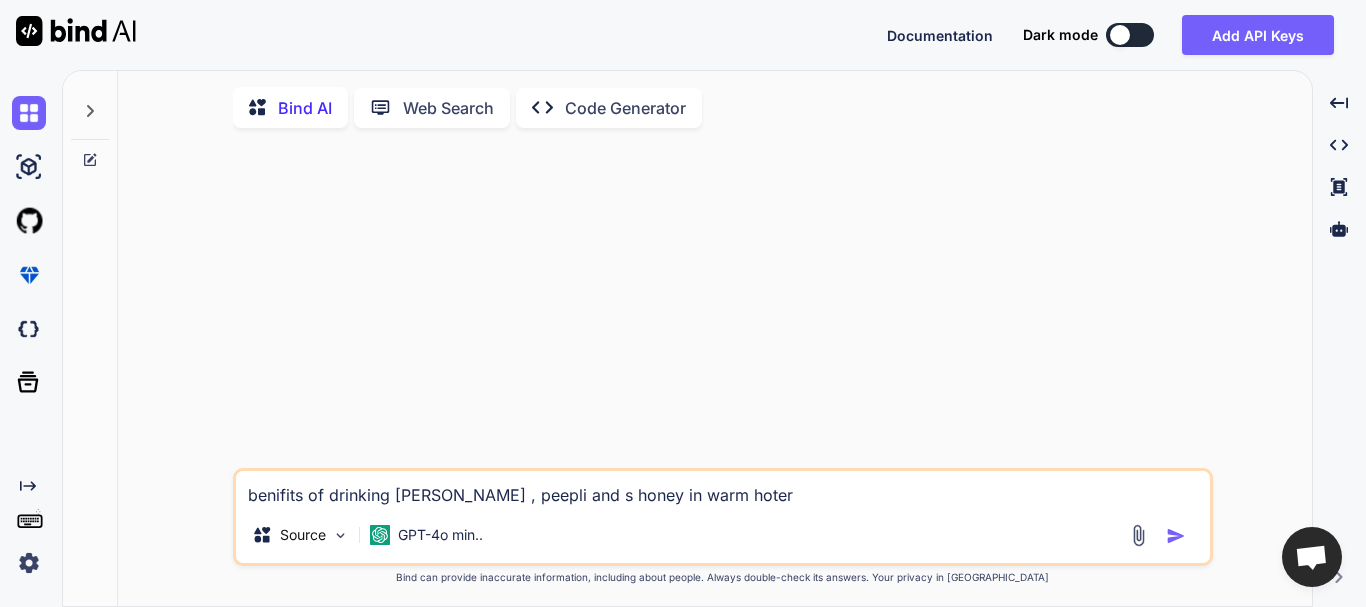 type on "benifits of drinking [PERSON_NAME] , peepli and se honey in warm hoter" 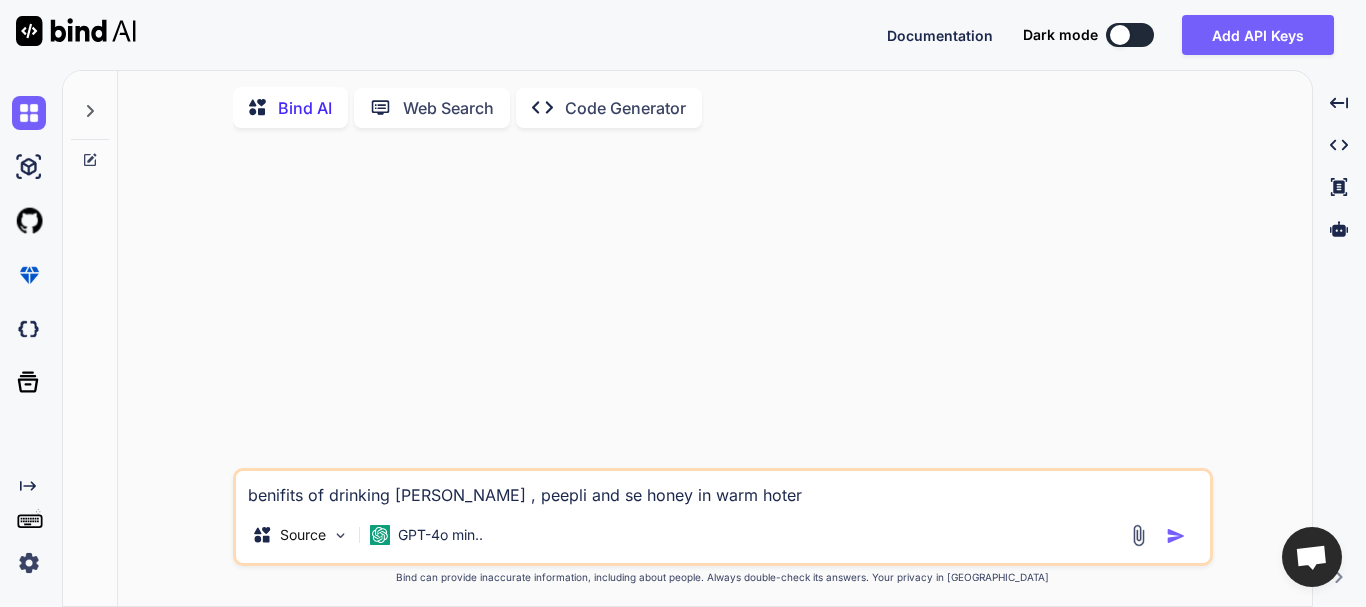 type on "benifits of drinking [PERSON_NAME] , peepli and sen honey in warm hoter" 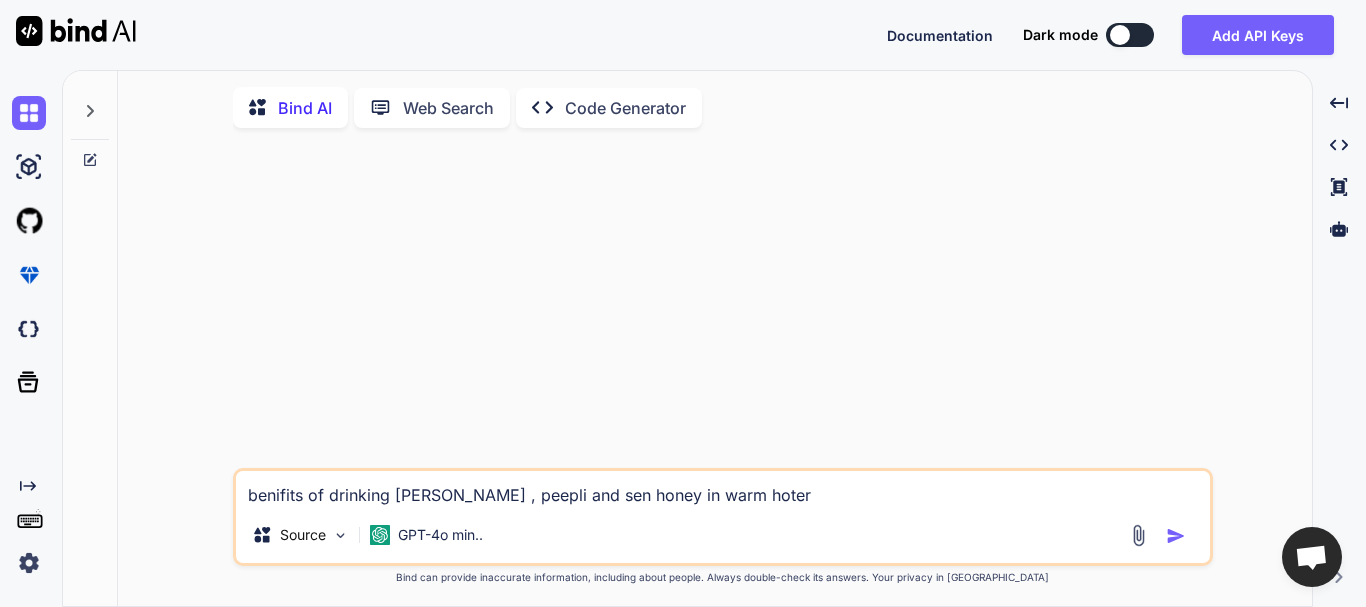 type on "benifits of drinking [PERSON_NAME] , peepli and send honey in warm hoter" 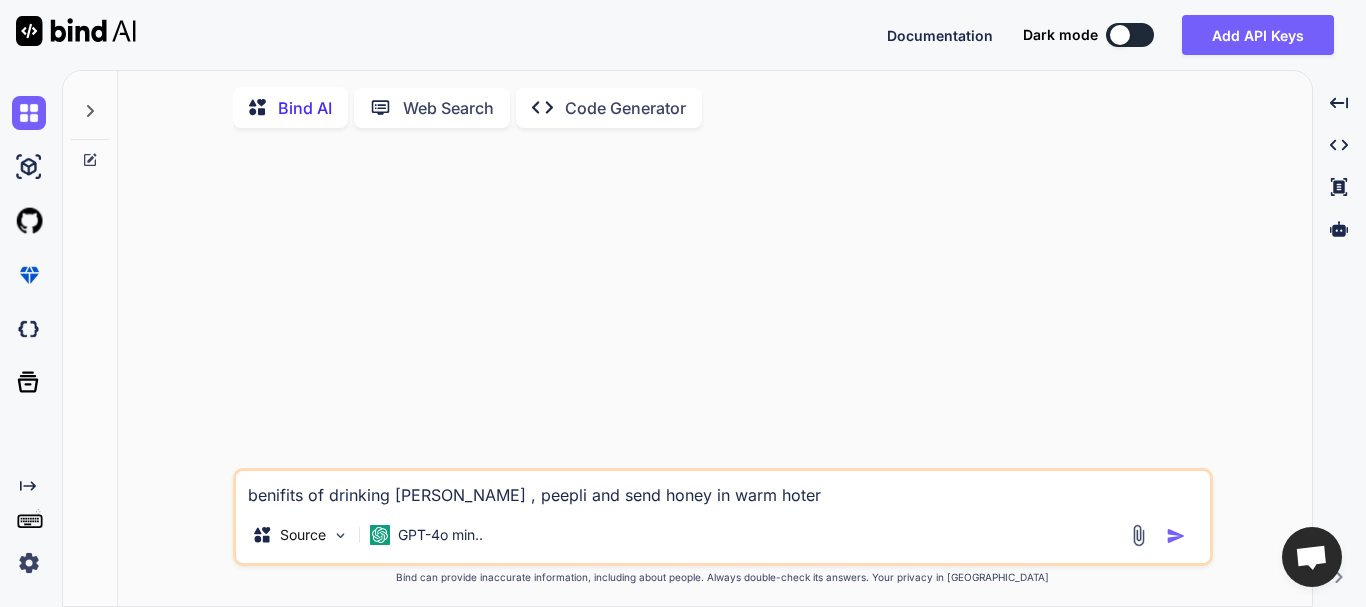 type on "benifits of drinking [PERSON_NAME] , peepli and [PERSON_NAME] honey in warm hoter" 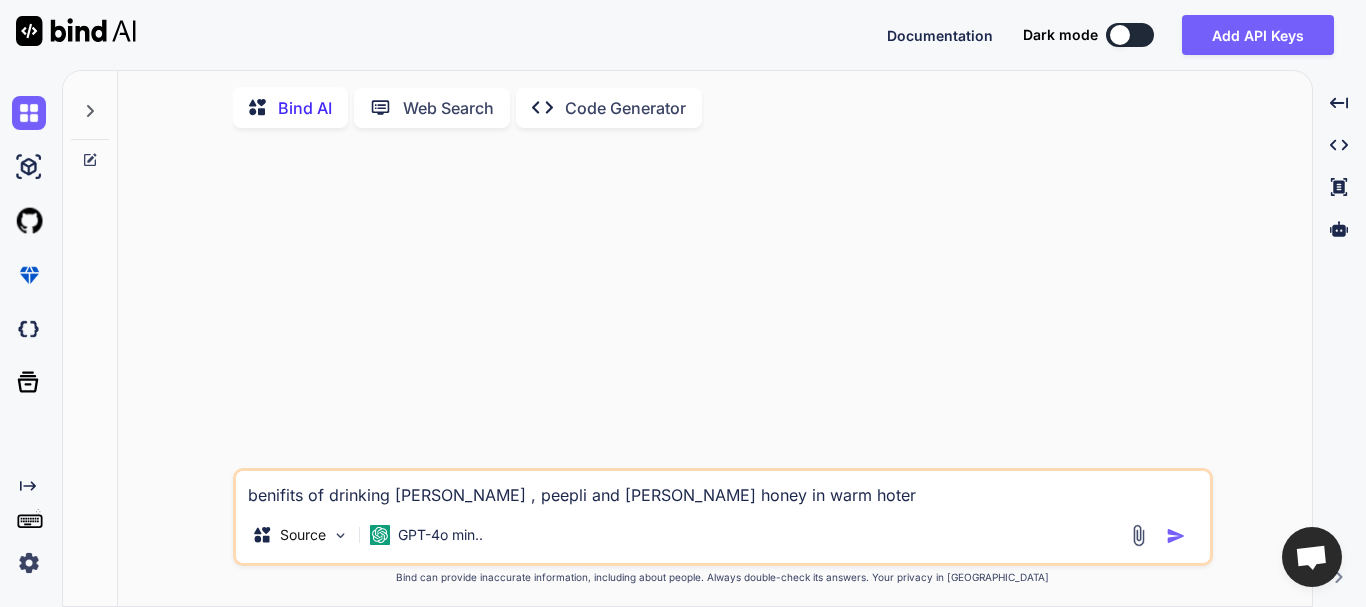 type on "benifits of drinking [PERSON_NAME] , peepli and sendha honey in warm hoter" 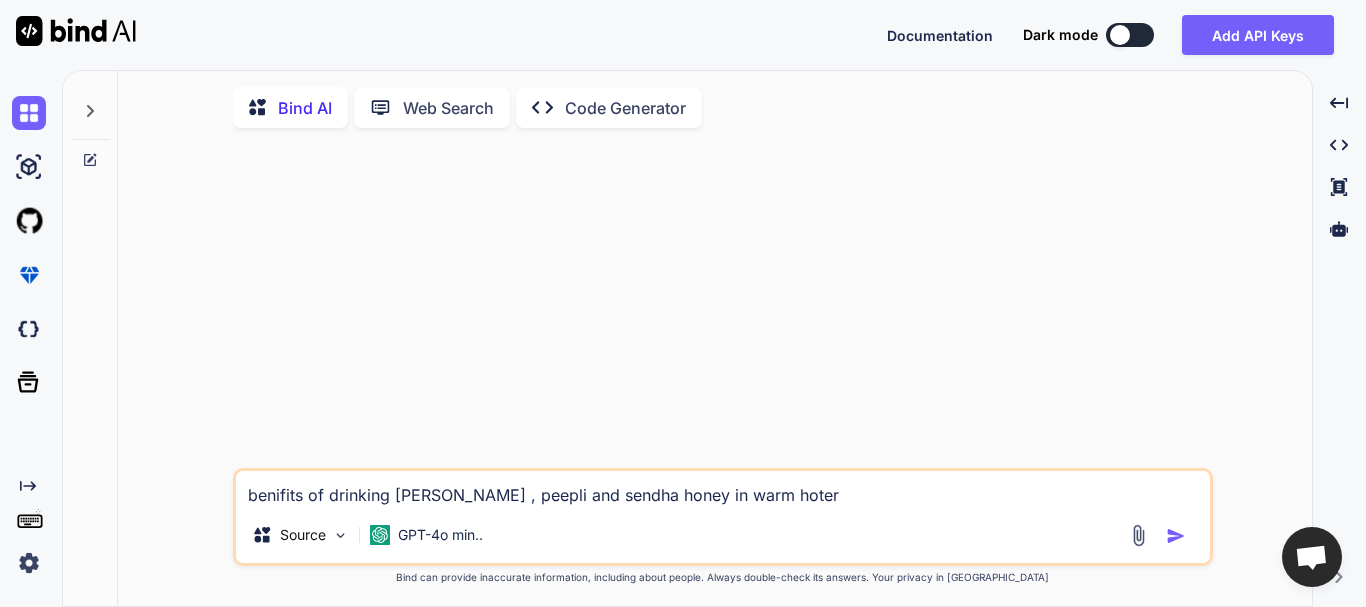 type on "benifits of drinking [PERSON_NAME] , peepli and sendha  honey in warm hoter" 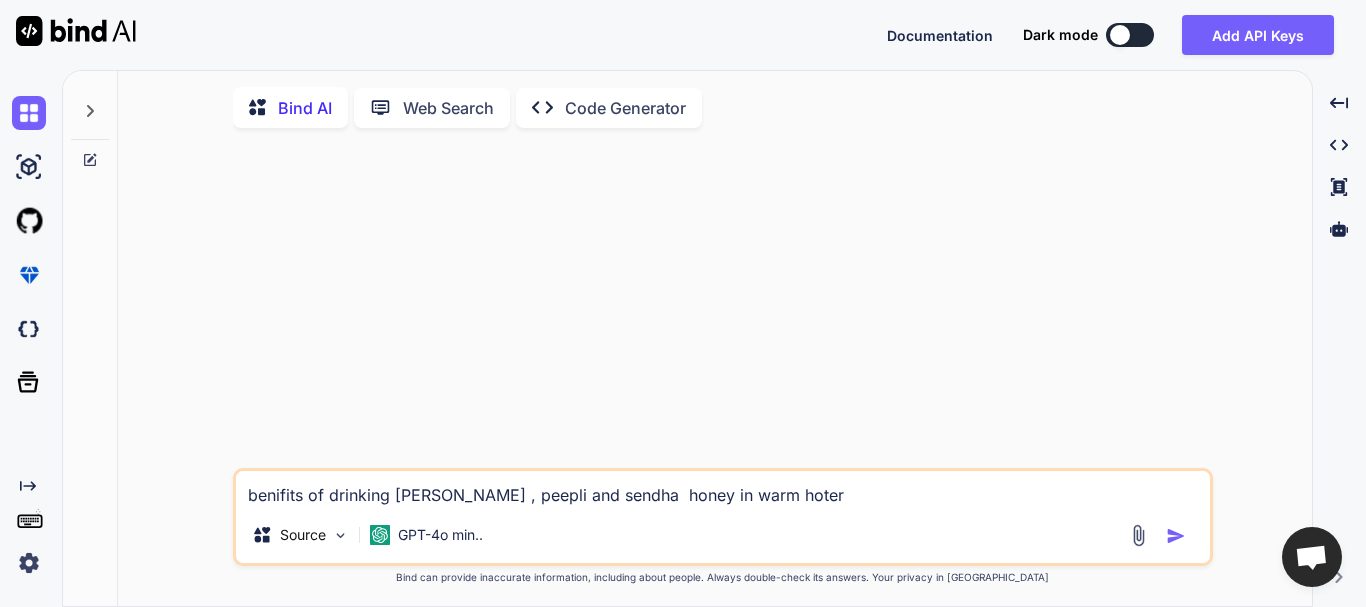 type on "x" 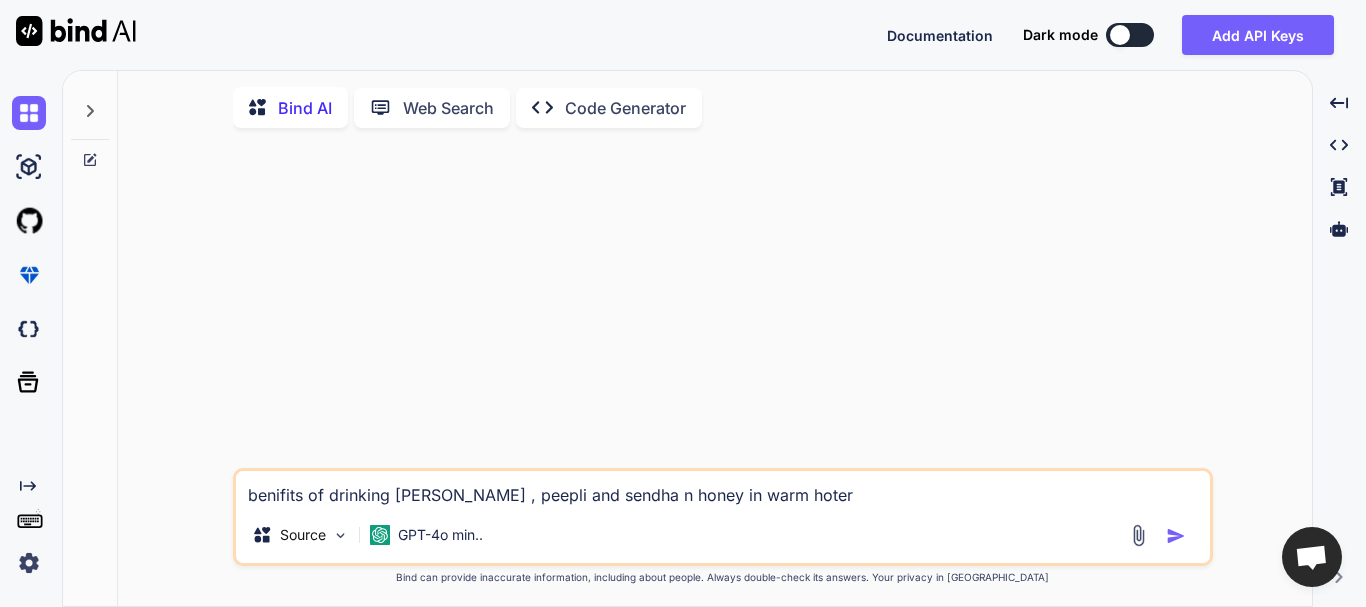type on "benifits of drinking [PERSON_NAME] , peepli and sendha na honey in warm hoter" 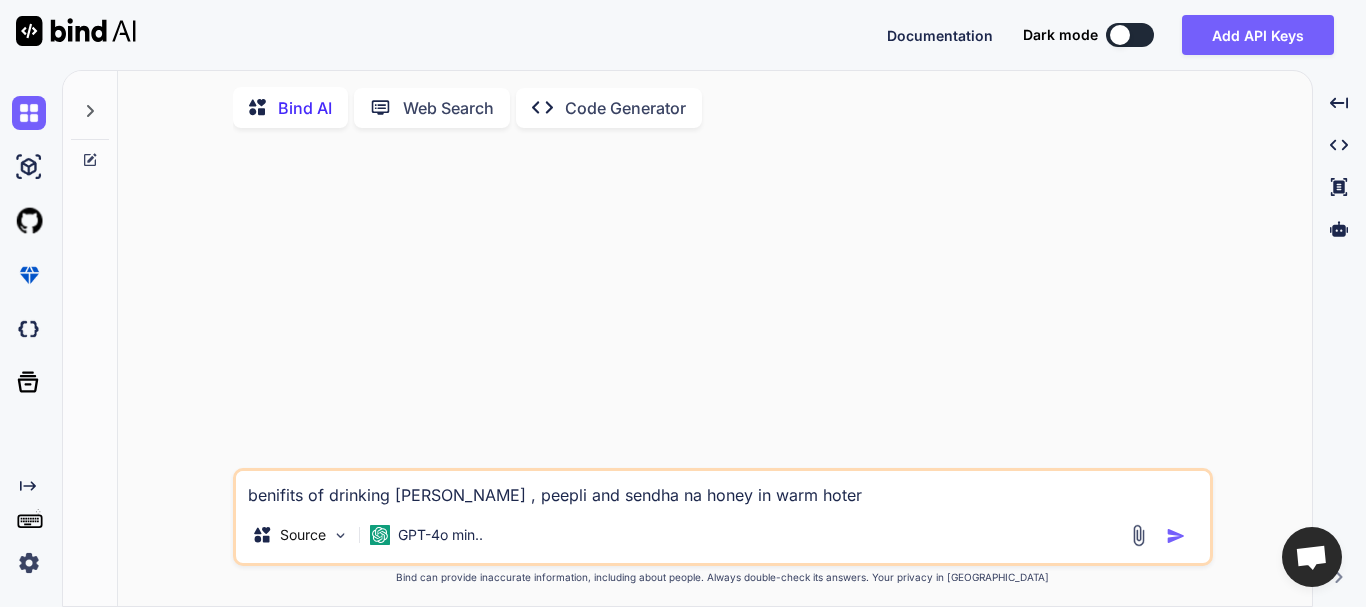 type on "benifits of drinking [PERSON_NAME] , peepli and sendha nam honey in warm hoter" 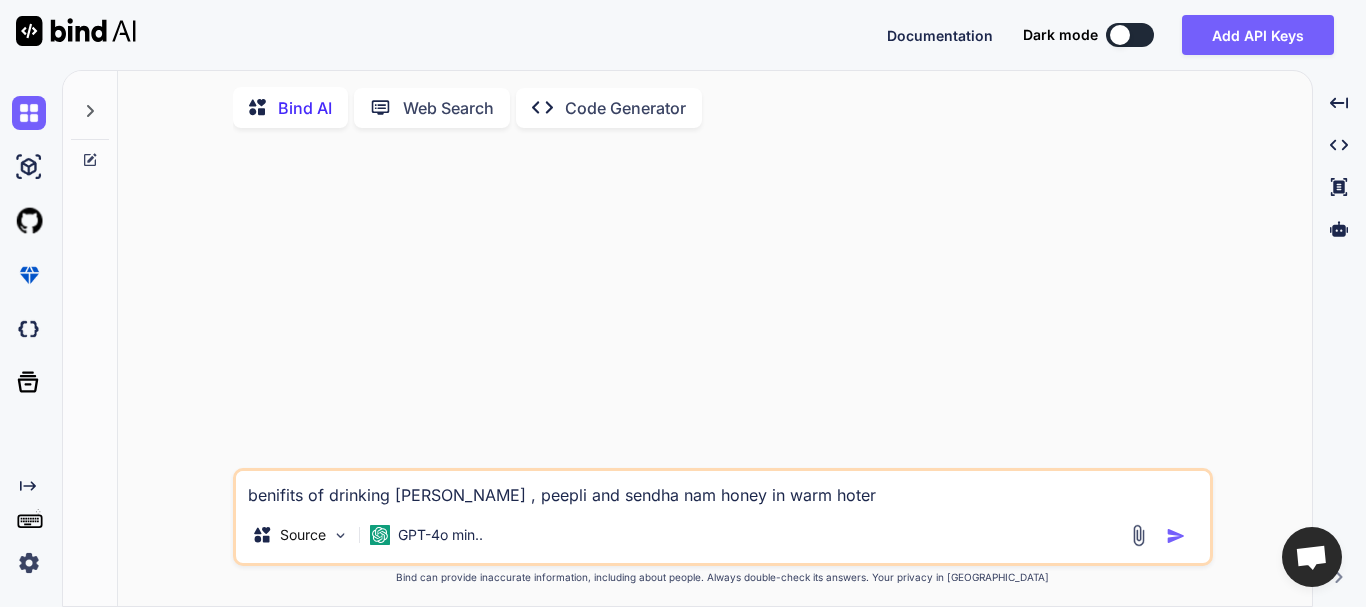 type on "benifits of drinking [PERSON_NAME] , peepli and sendha nama honey in warm hoter" 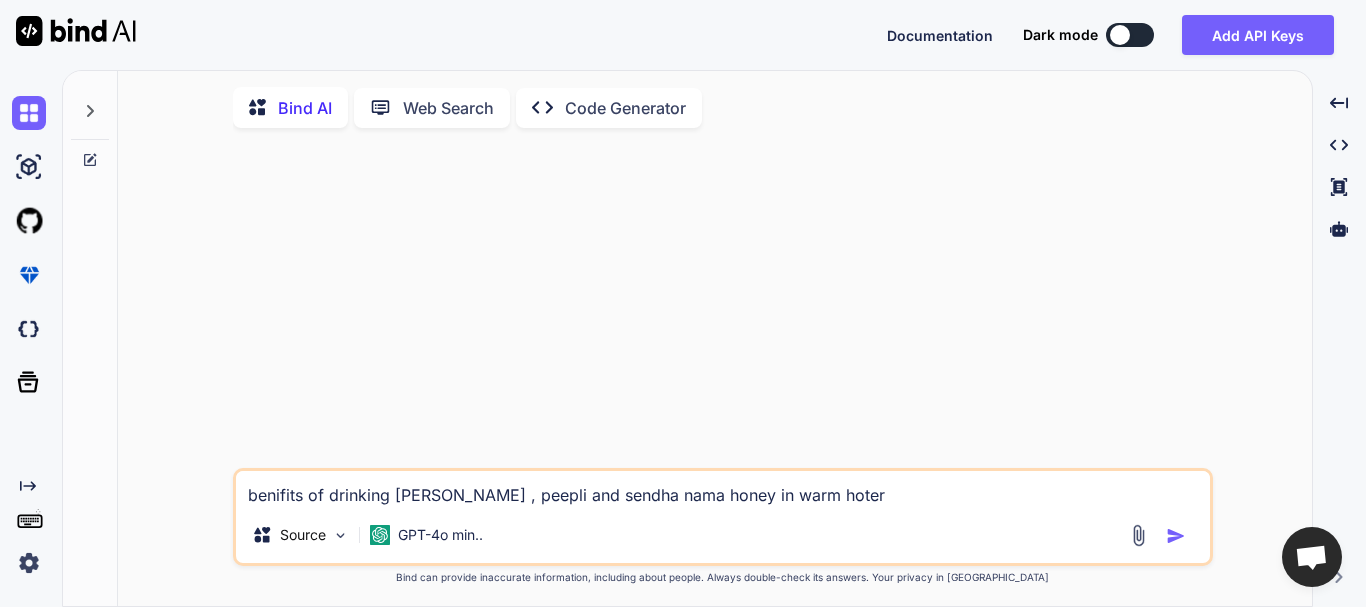 type on "benifits of drinking [PERSON_NAME] , peepli and sendha namak honey in warm hoter" 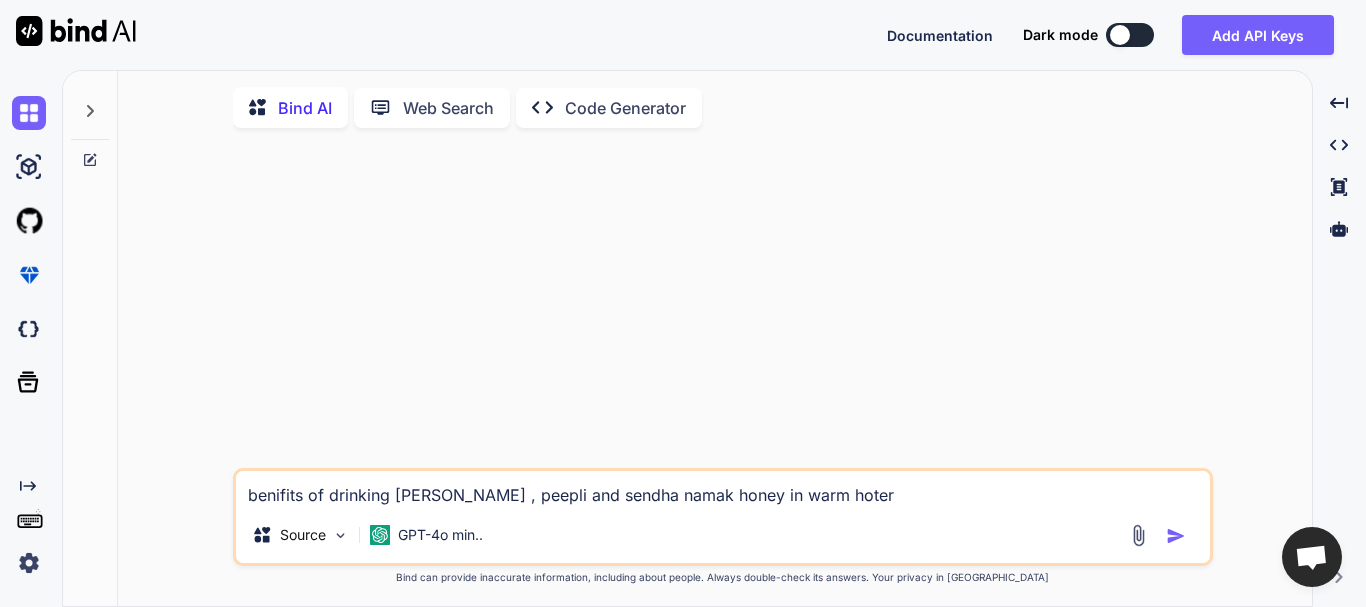 drag, startPoint x: 581, startPoint y: 500, endPoint x: 553, endPoint y: 498, distance: 28.071337 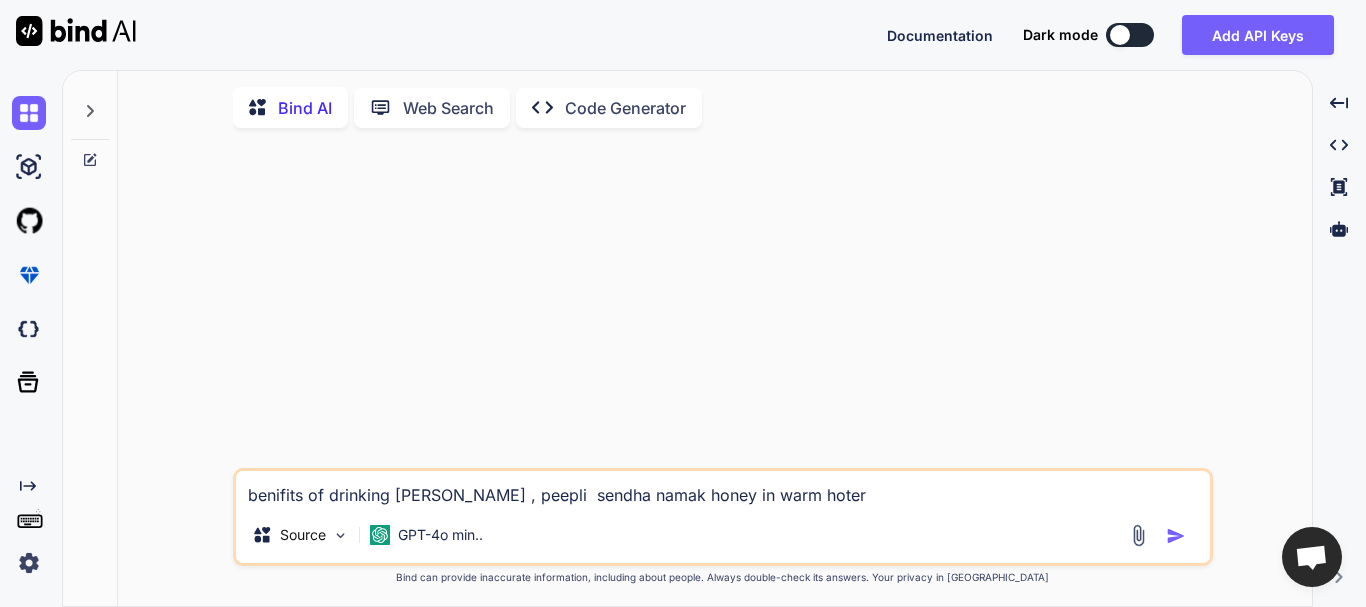 type on "benifits of drinking [PERSON_NAME] , peepli sendha namak honey in warm hoter" 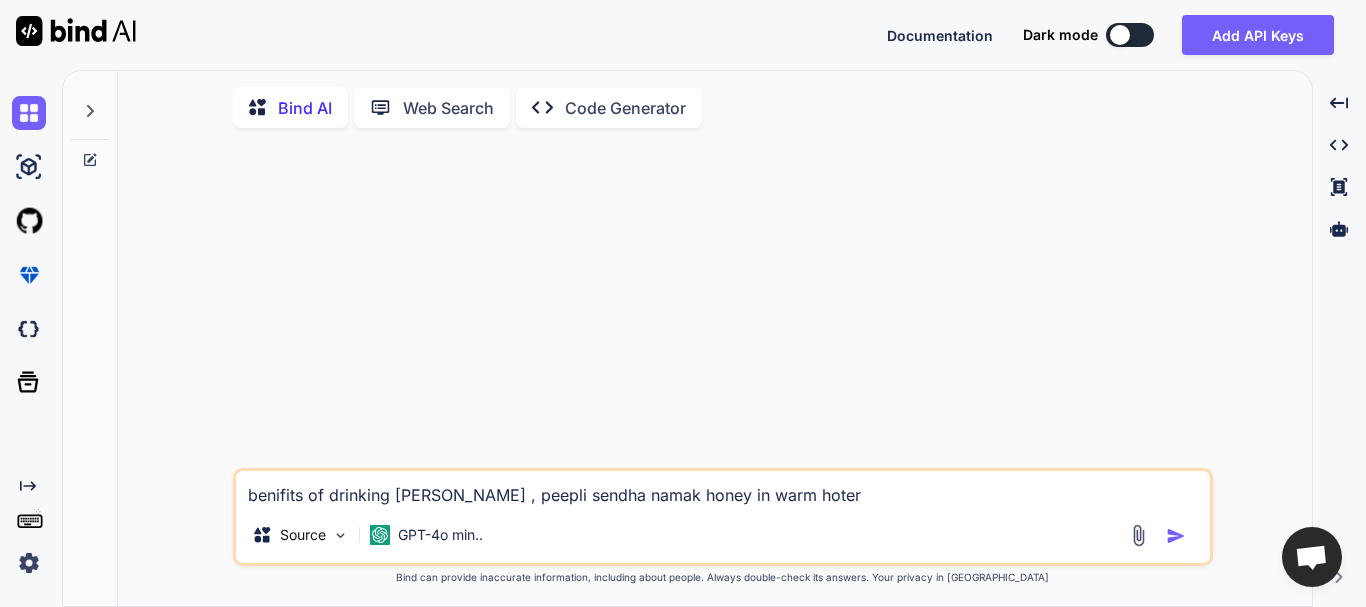 type on "benifits of drinking [PERSON_NAME] , peepli, sendha namak honey in warm hoter" 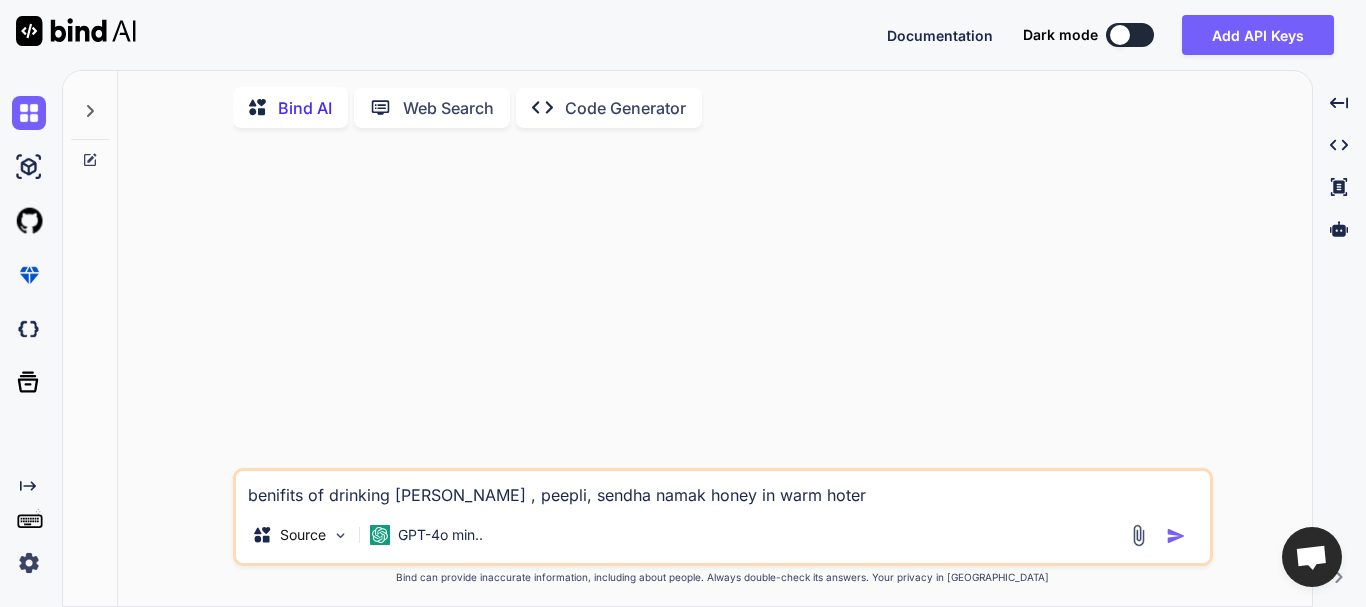 type on "benifits of drinking [PERSON_NAME] , peepli, sendha namak  honey in warm hoter" 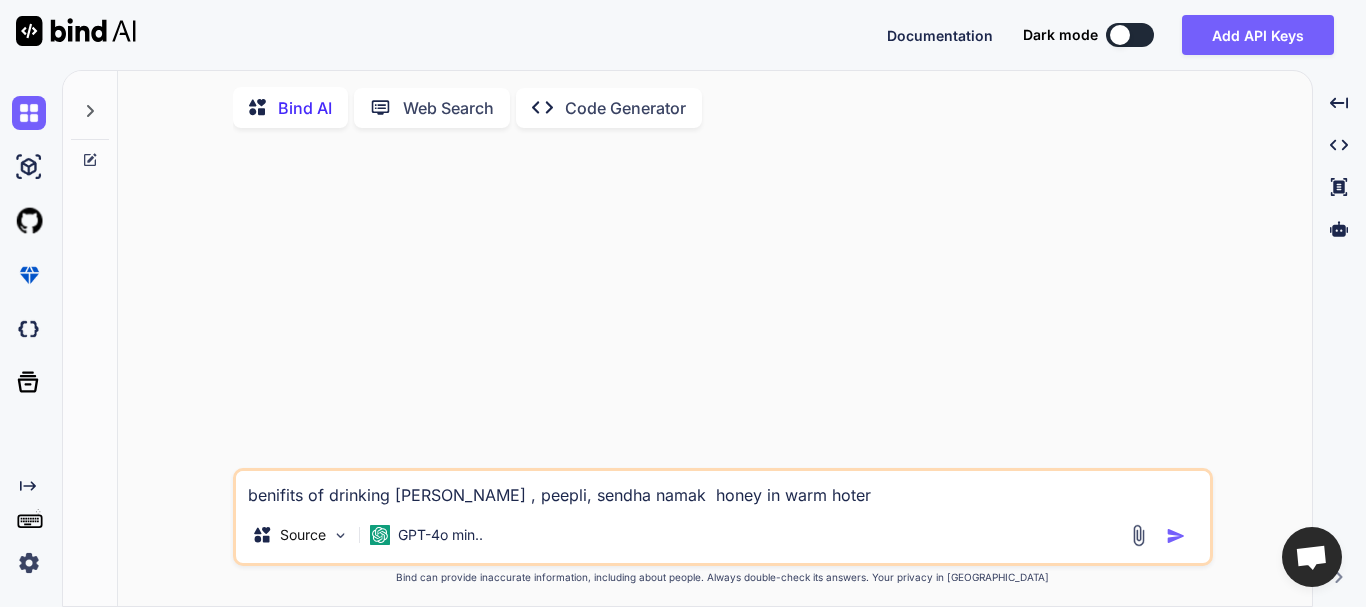 type on "benifits of drinking [PERSON_NAME] , peepli, sendha namak  ahoney in warm hoter" 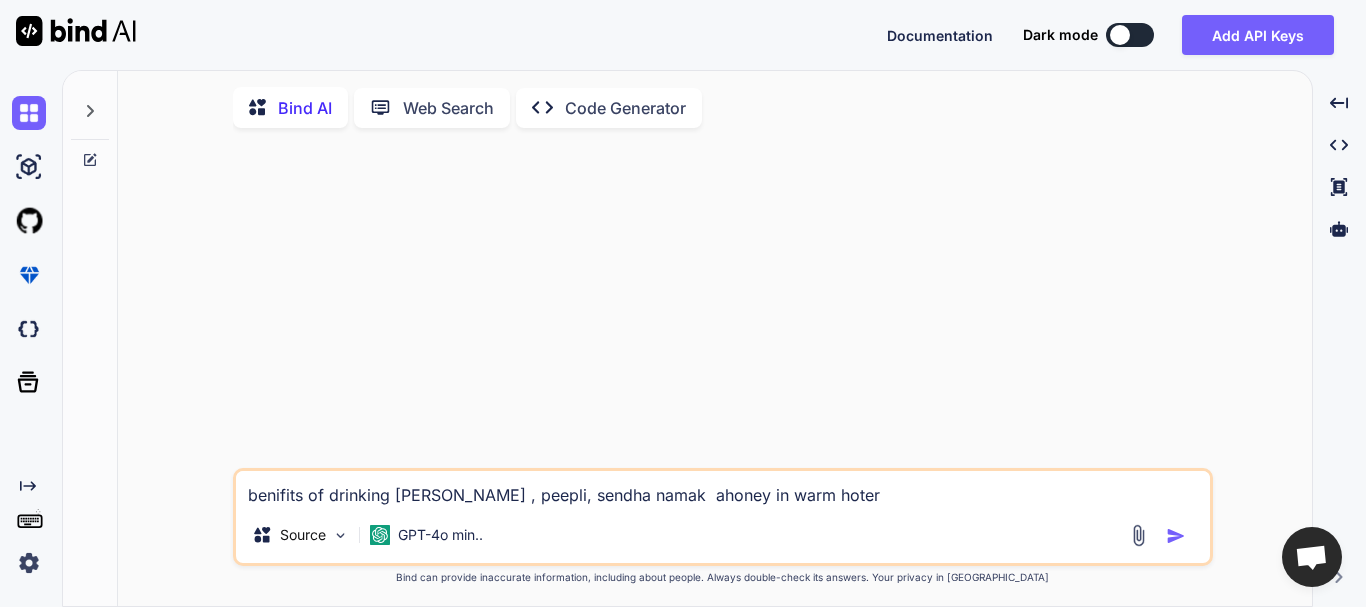 type on "x" 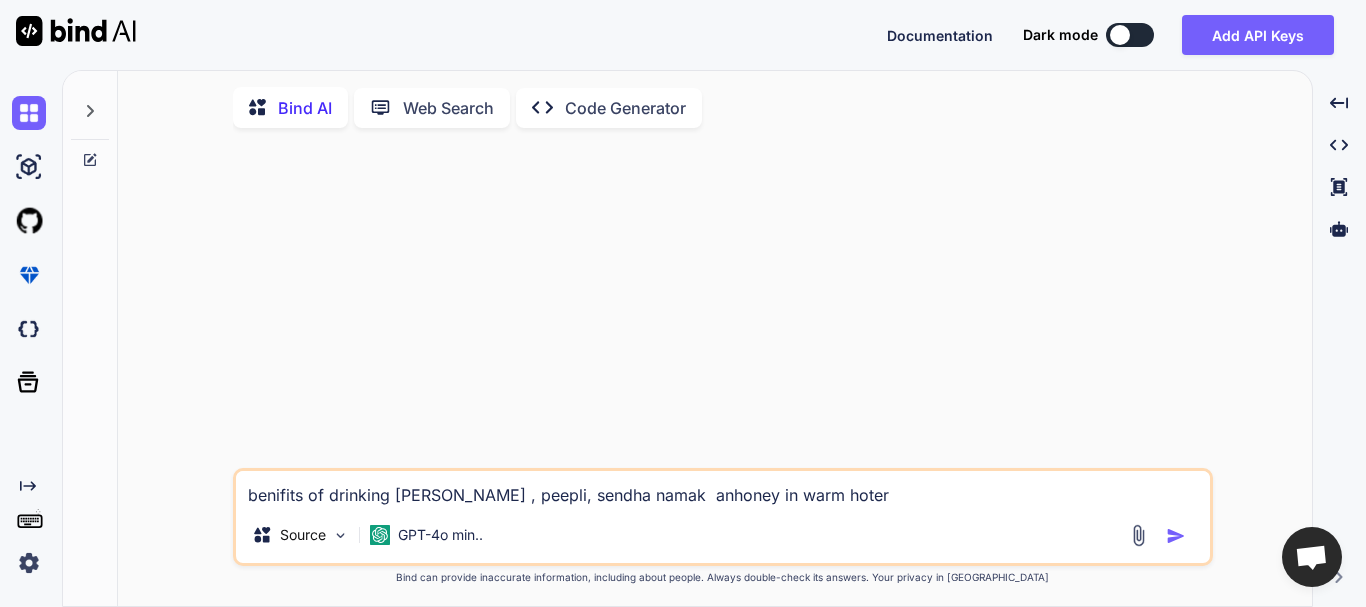 type on "benifits of drinking [PERSON_NAME] , [PERSON_NAME], sendha namak  andhoney in warm hoter" 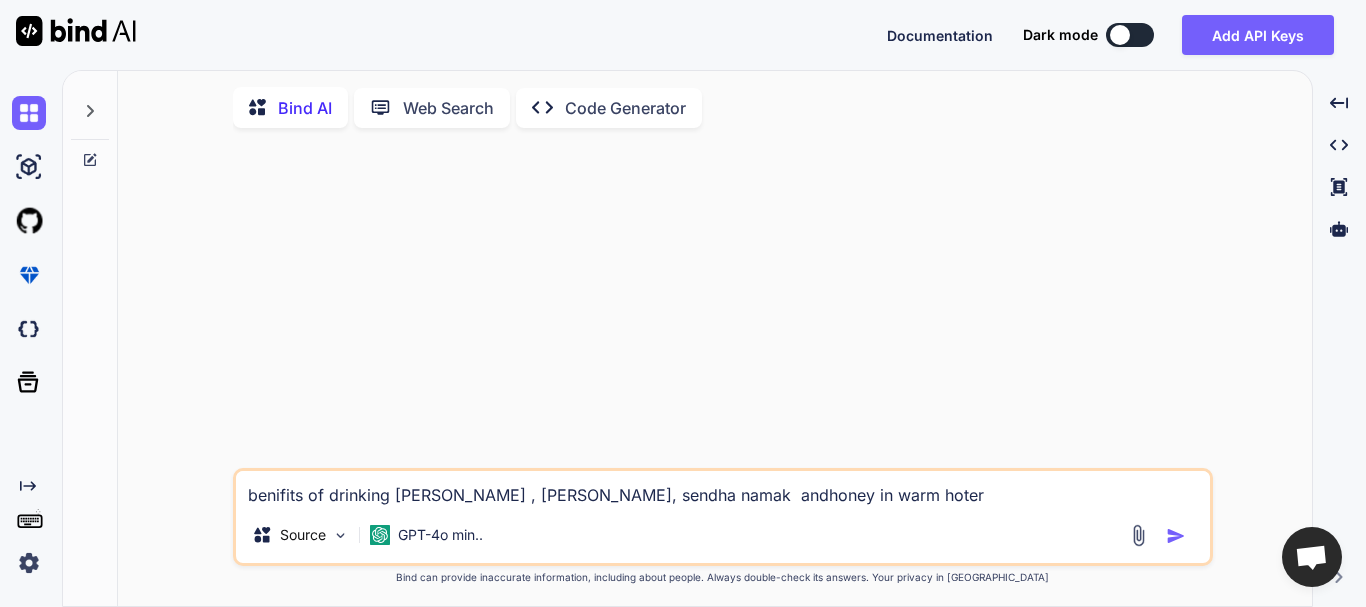 type on "benifits of drinking [PERSON_NAME] , [PERSON_NAME], sendha namak  andhoney in warm hoter" 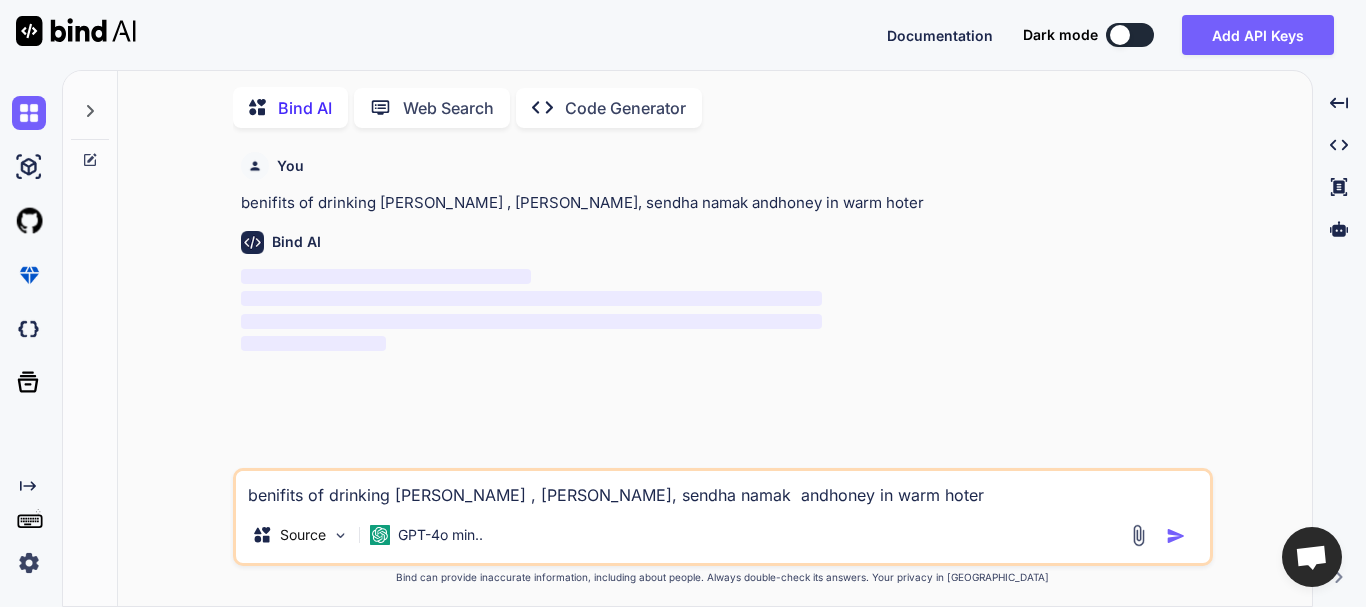 scroll, scrollTop: 8, scrollLeft: 0, axis: vertical 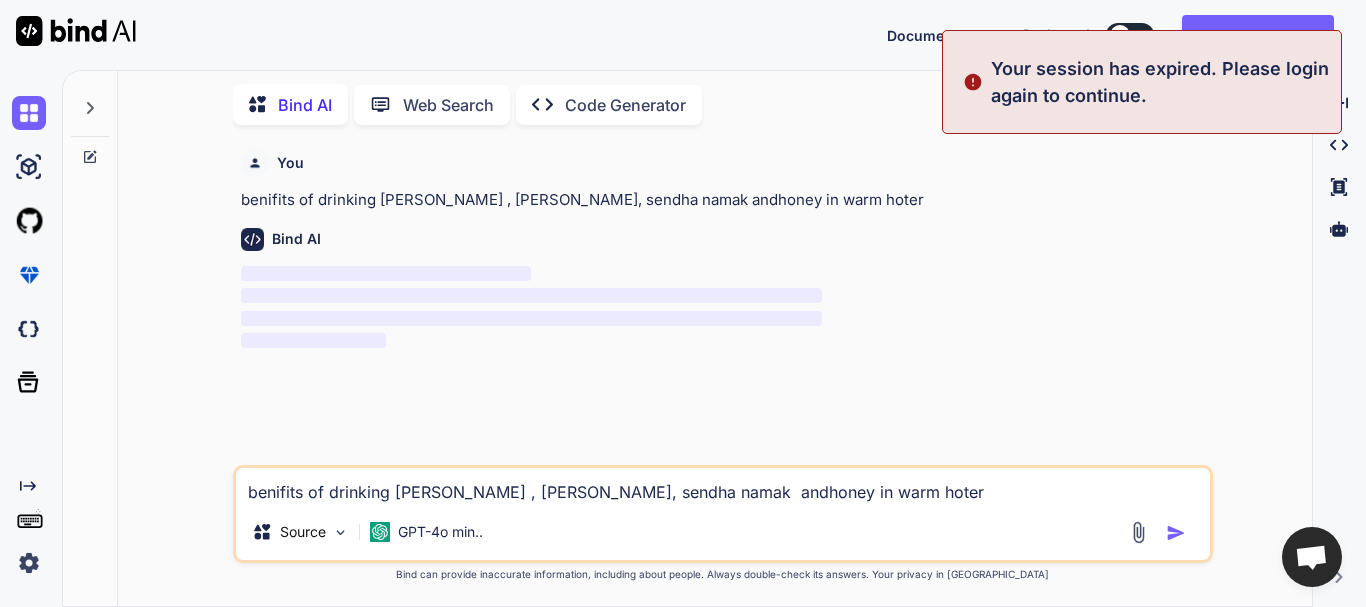 type on "x" 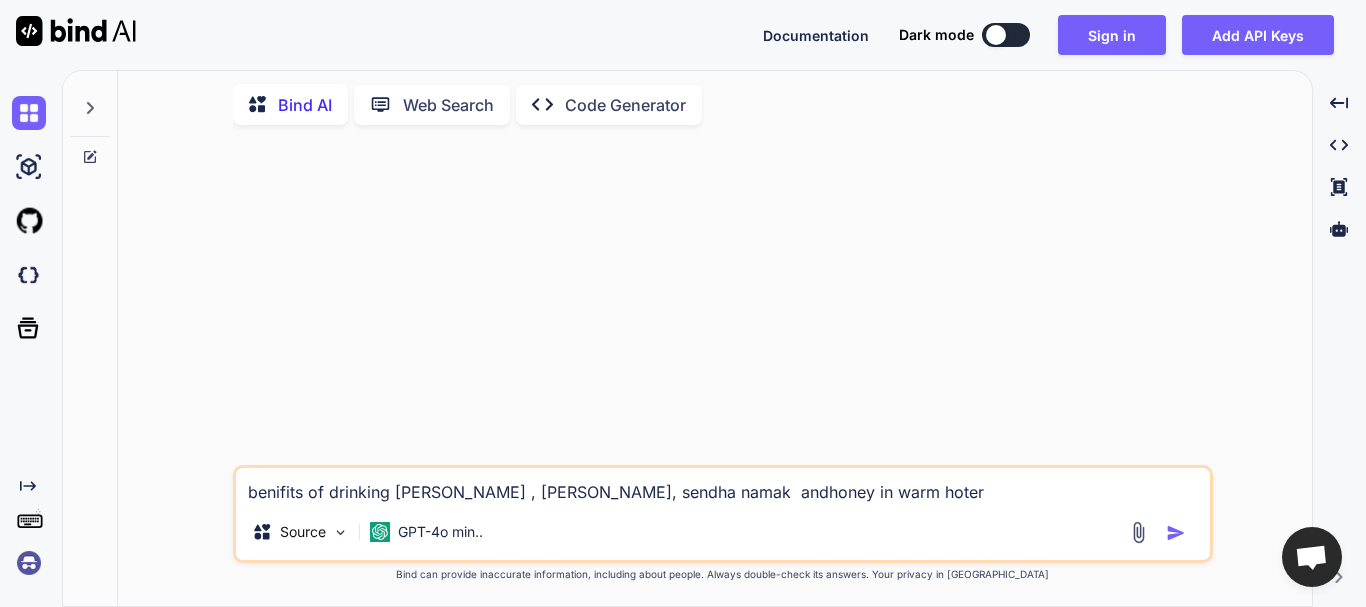 drag, startPoint x: 867, startPoint y: 485, endPoint x: -398, endPoint y: 369, distance: 1270.3075 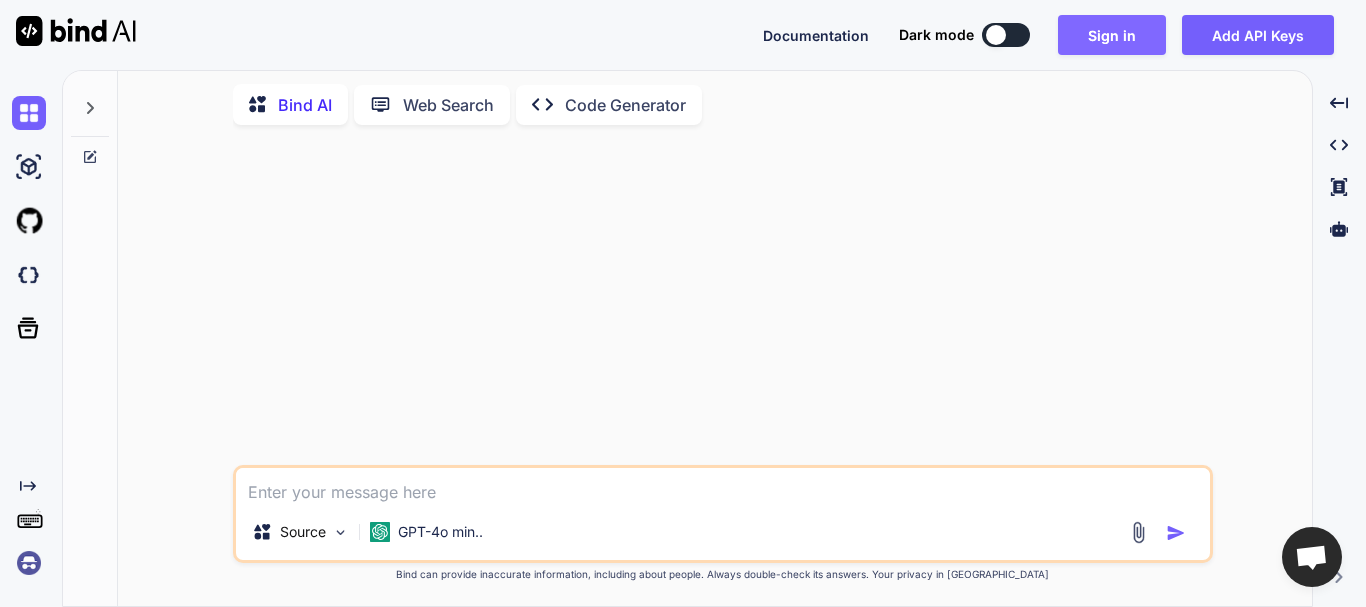 type 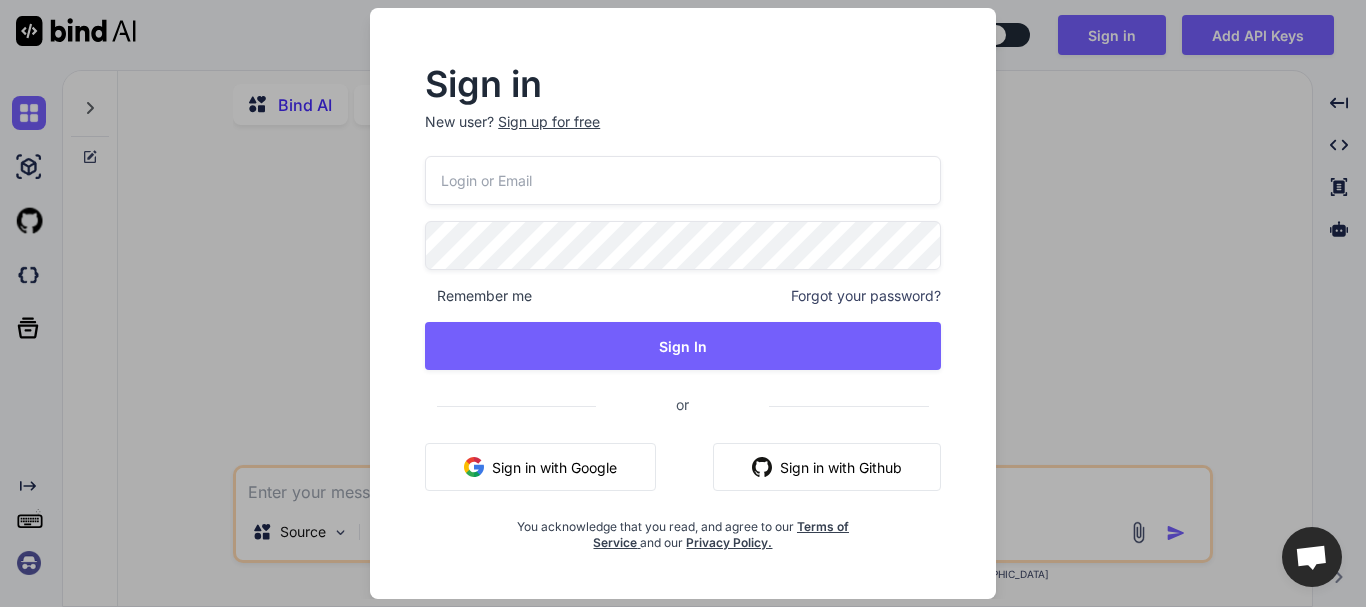 click at bounding box center [683, 180] 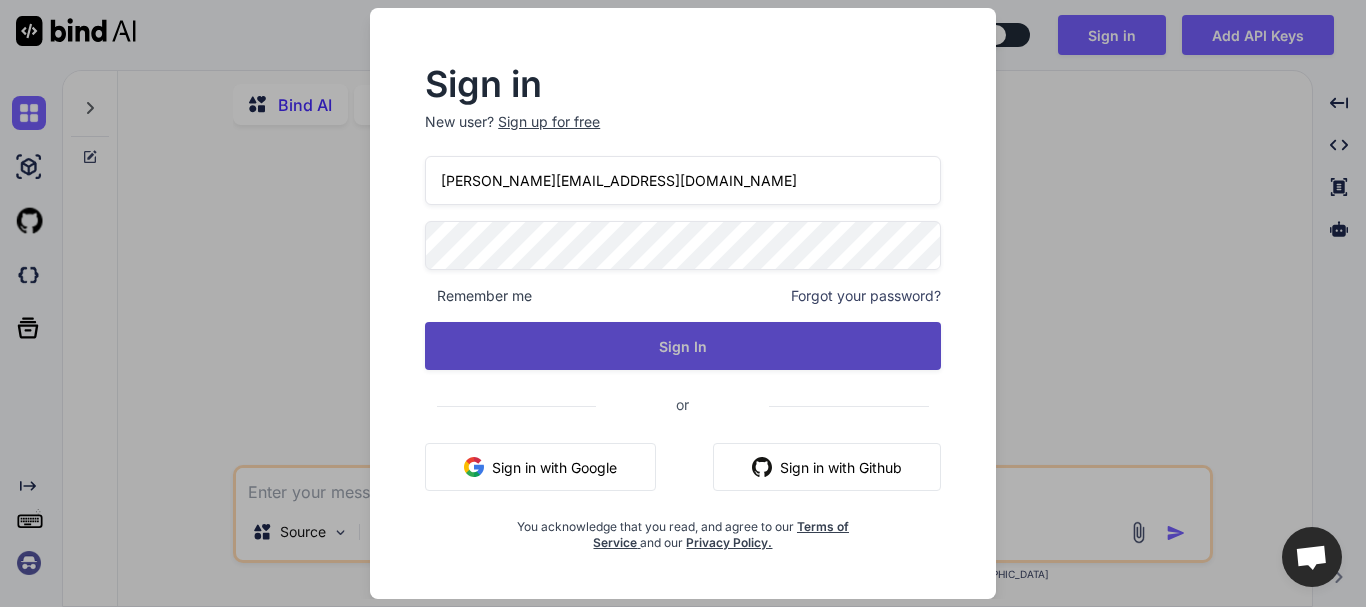 click on "Sign In" at bounding box center [683, 346] 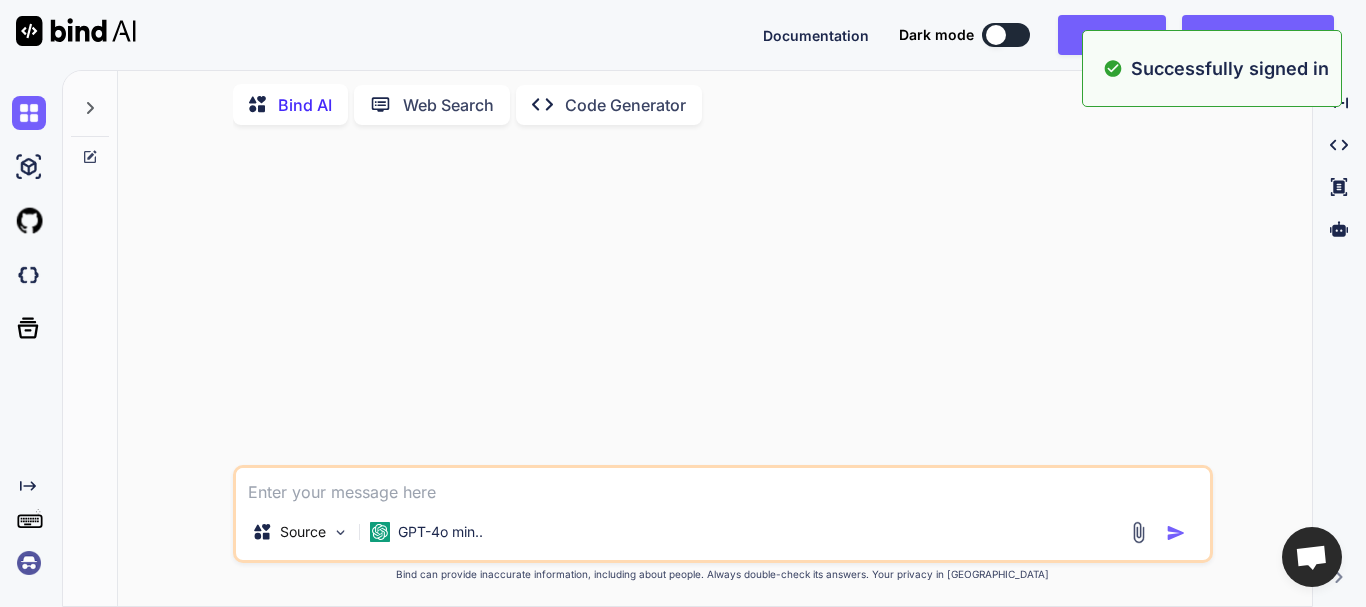 type on "x" 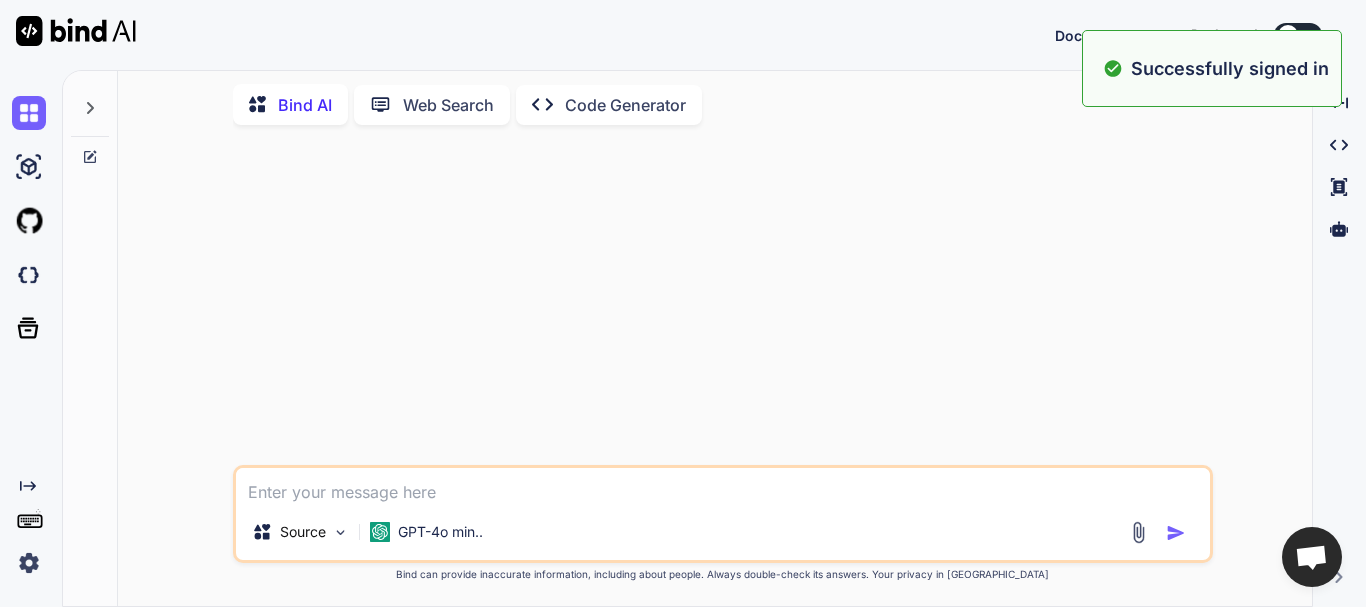click at bounding box center (723, 486) 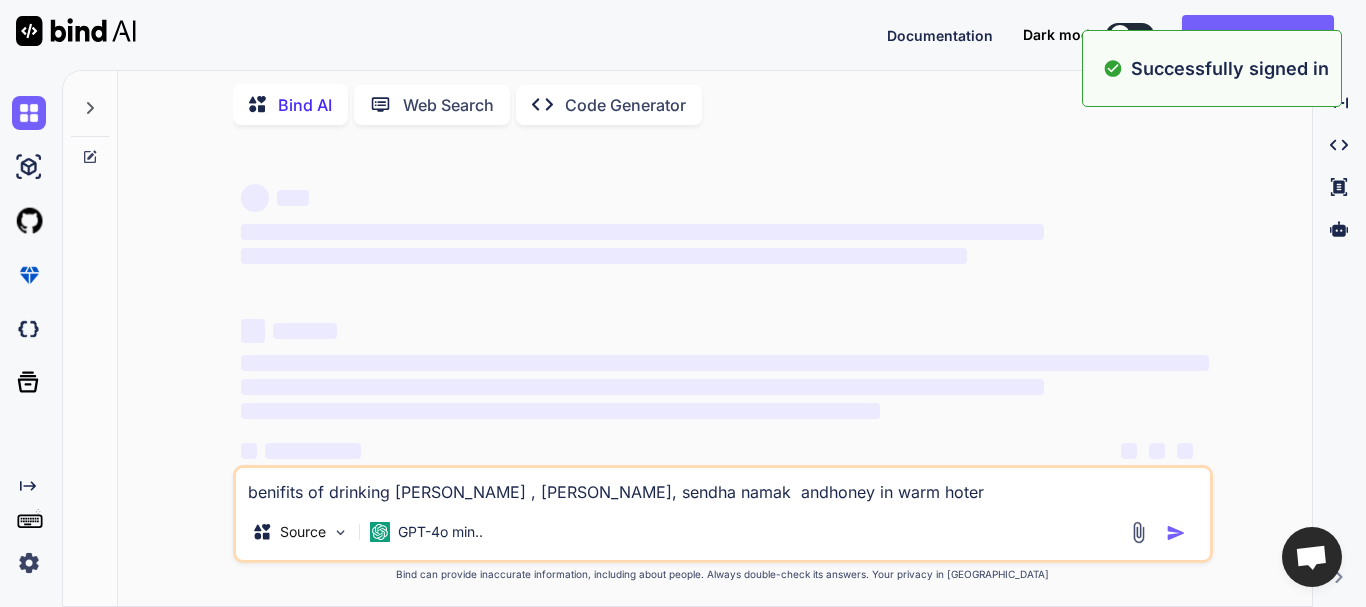type on "x" 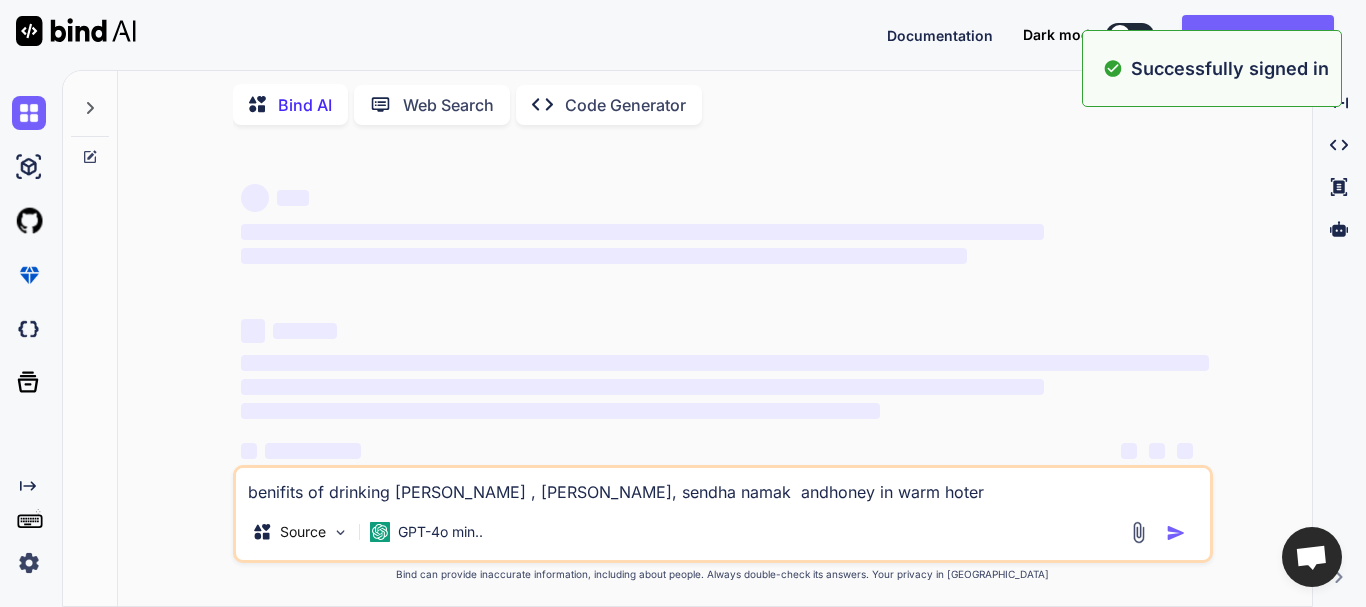 type on "benifits of drinking [PERSON_NAME] , [PERSON_NAME], sendha namak  andhoney in warm hoter" 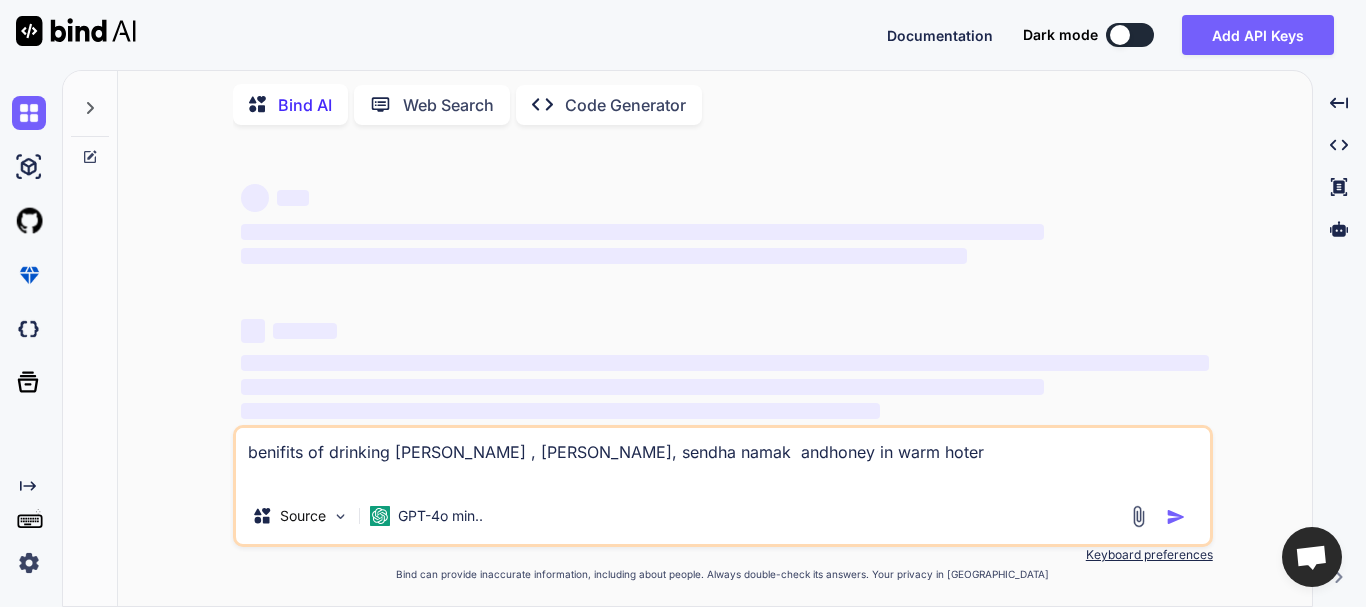 type on "x" 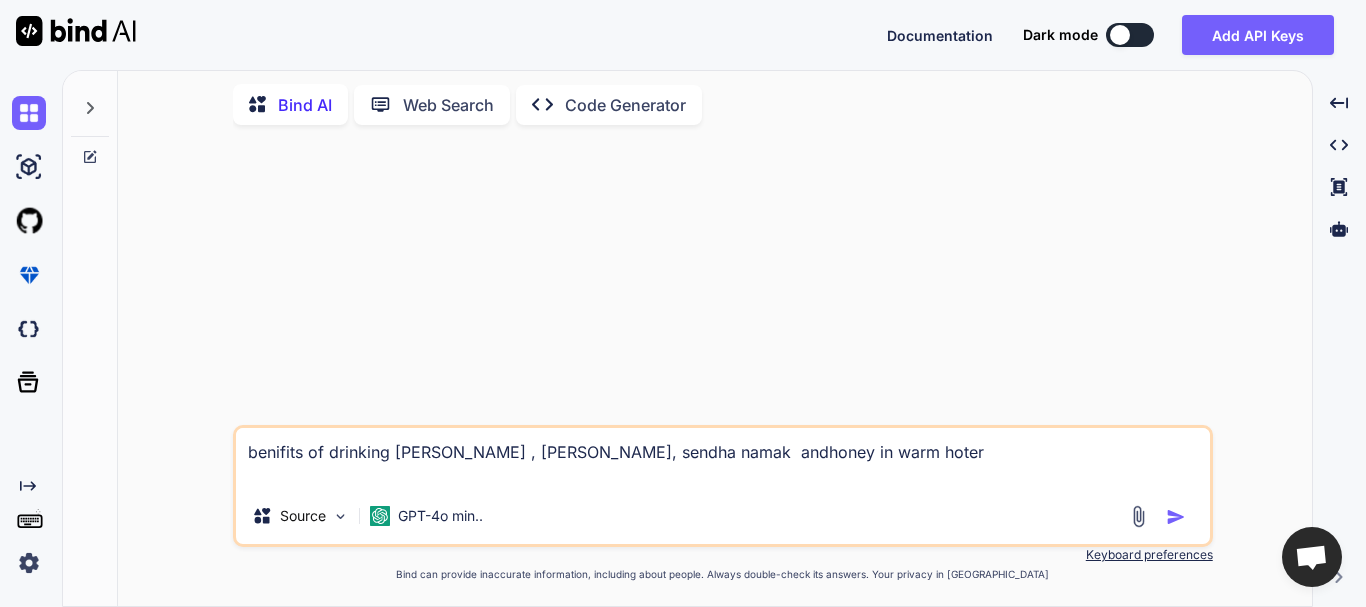 type on "benifits of drinking [PERSON_NAME] , [PERSON_NAME], sendha namak  andhoney in warm hoter" 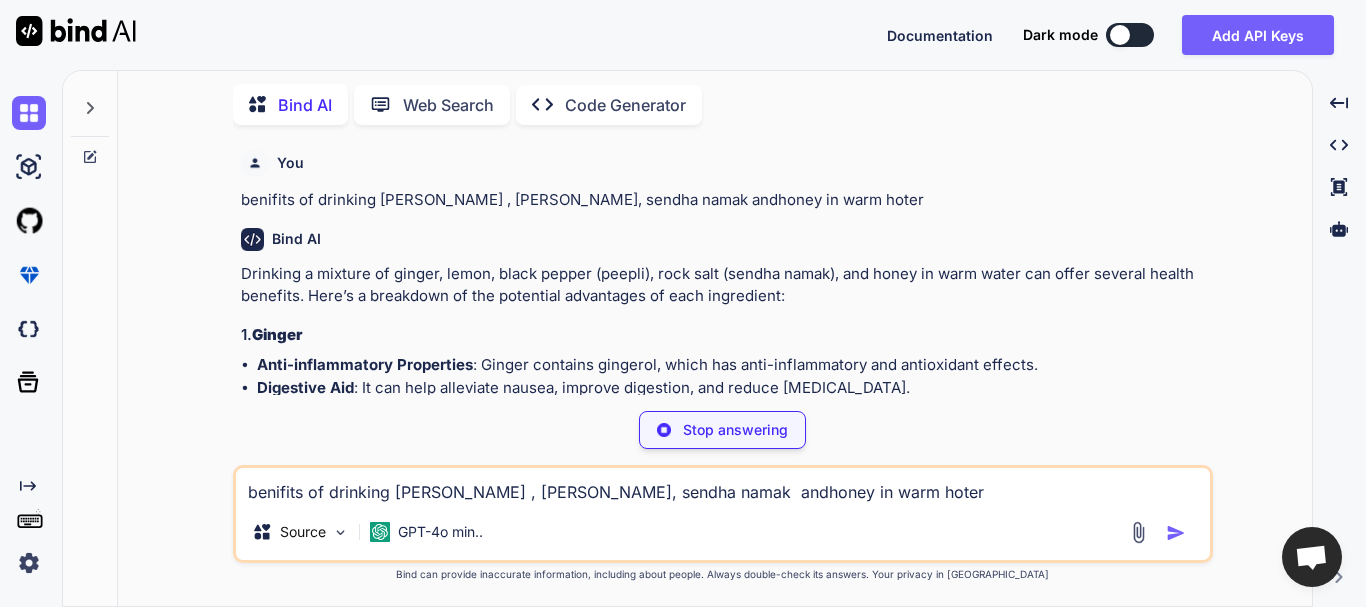 type on "x" 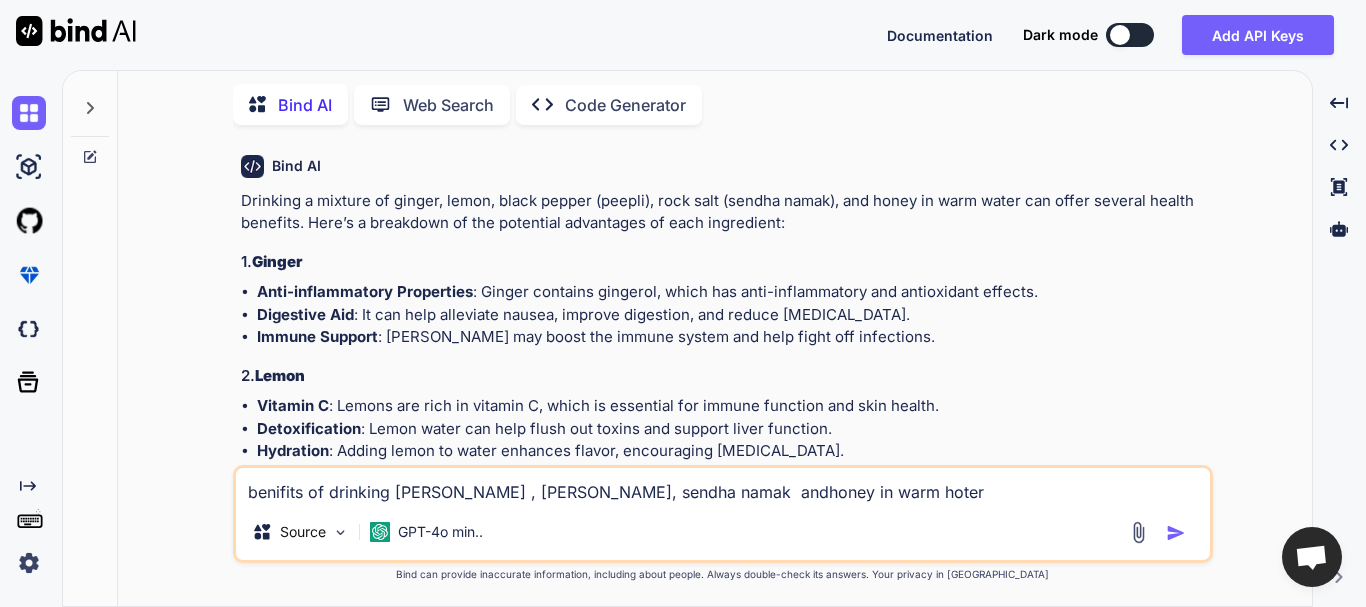 scroll, scrollTop: 90, scrollLeft: 0, axis: vertical 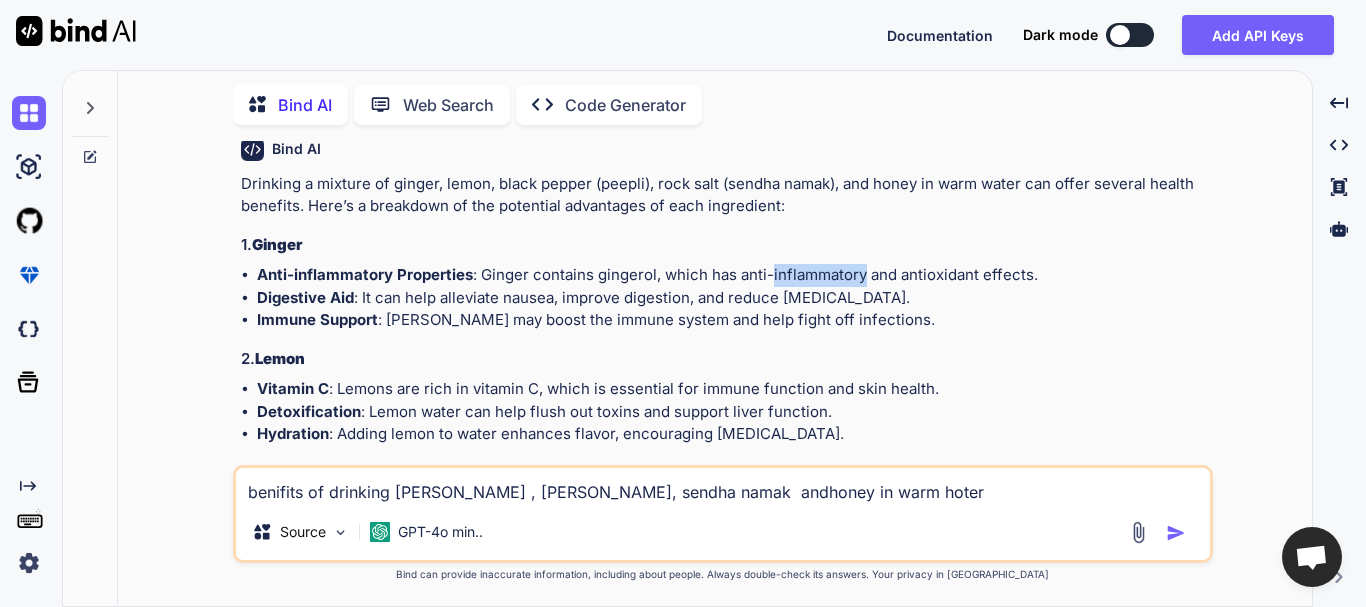 drag, startPoint x: 773, startPoint y: 270, endPoint x: 864, endPoint y: 271, distance: 91.00549 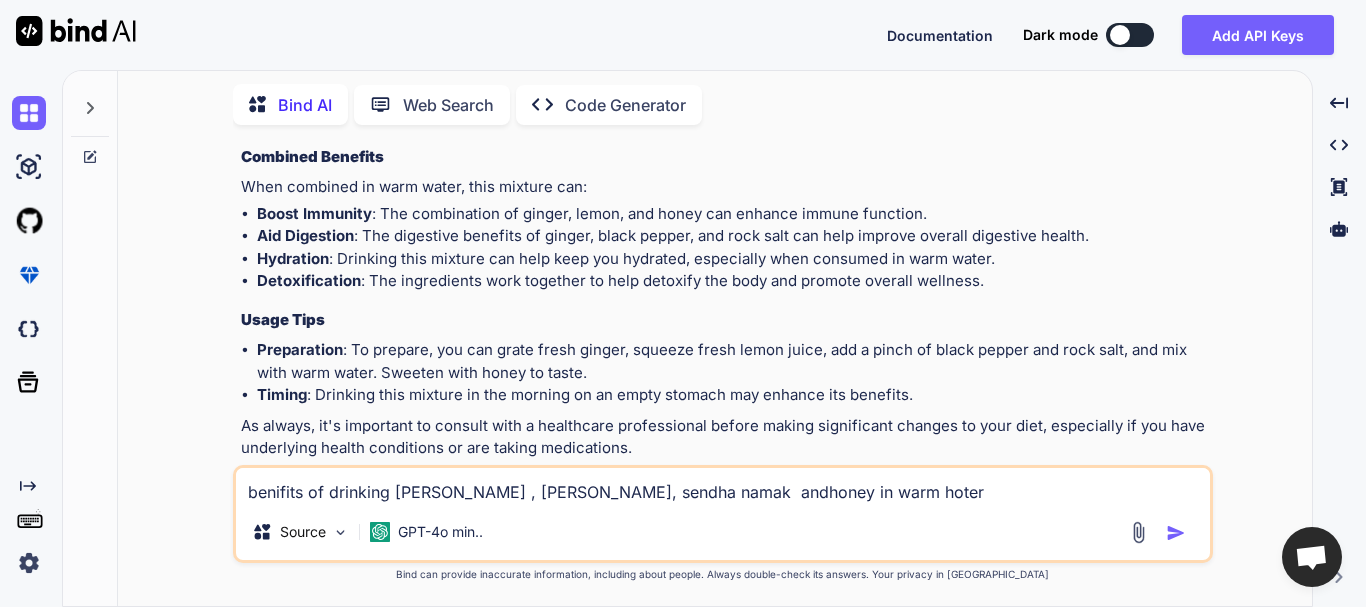 scroll, scrollTop: 779, scrollLeft: 0, axis: vertical 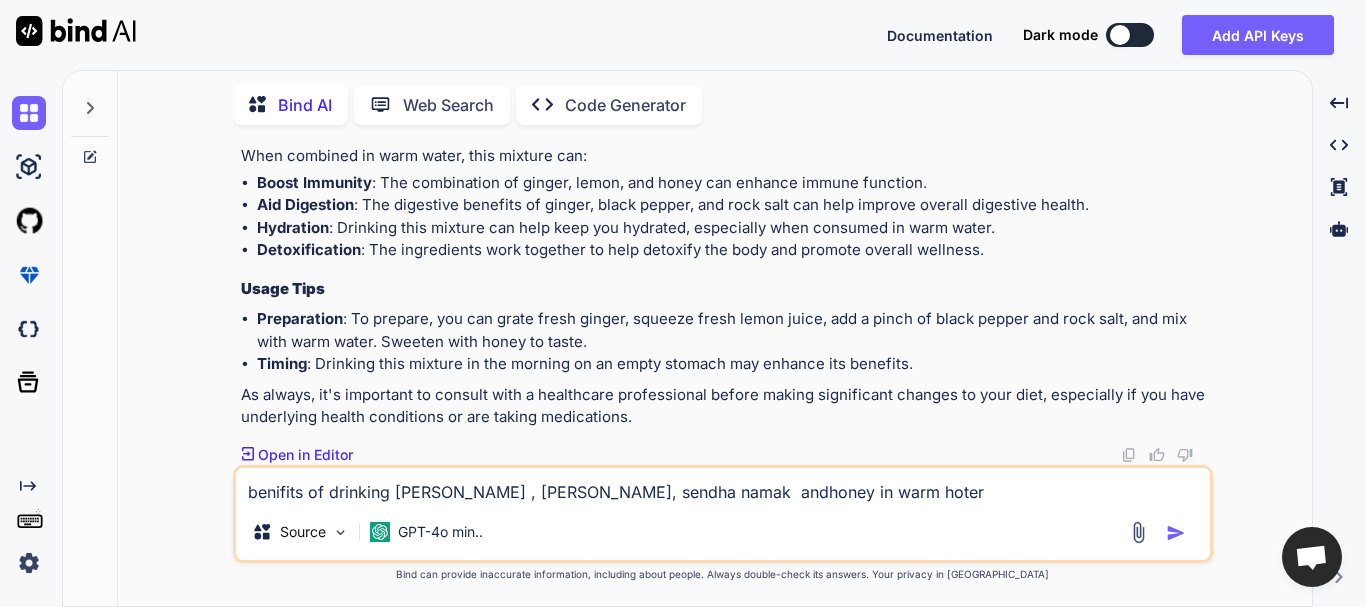 click on "benifits of drinking [PERSON_NAME] , [PERSON_NAME], sendha namak  andhoney in warm hoter" at bounding box center [723, 486] 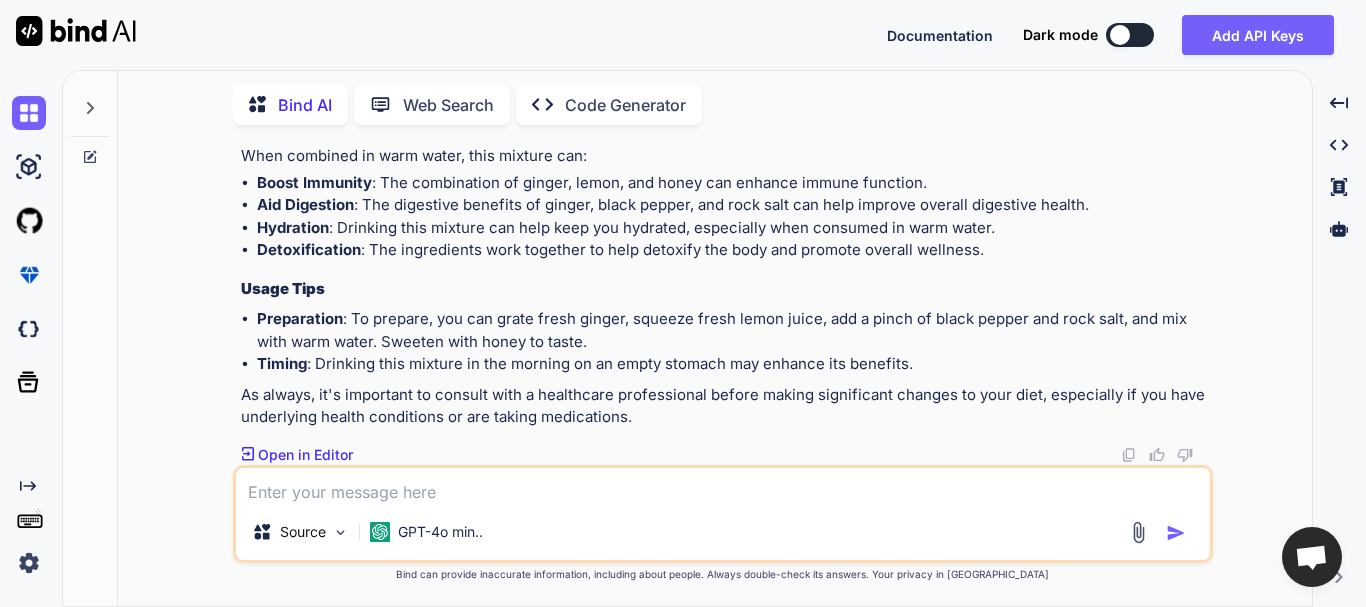 type on "p" 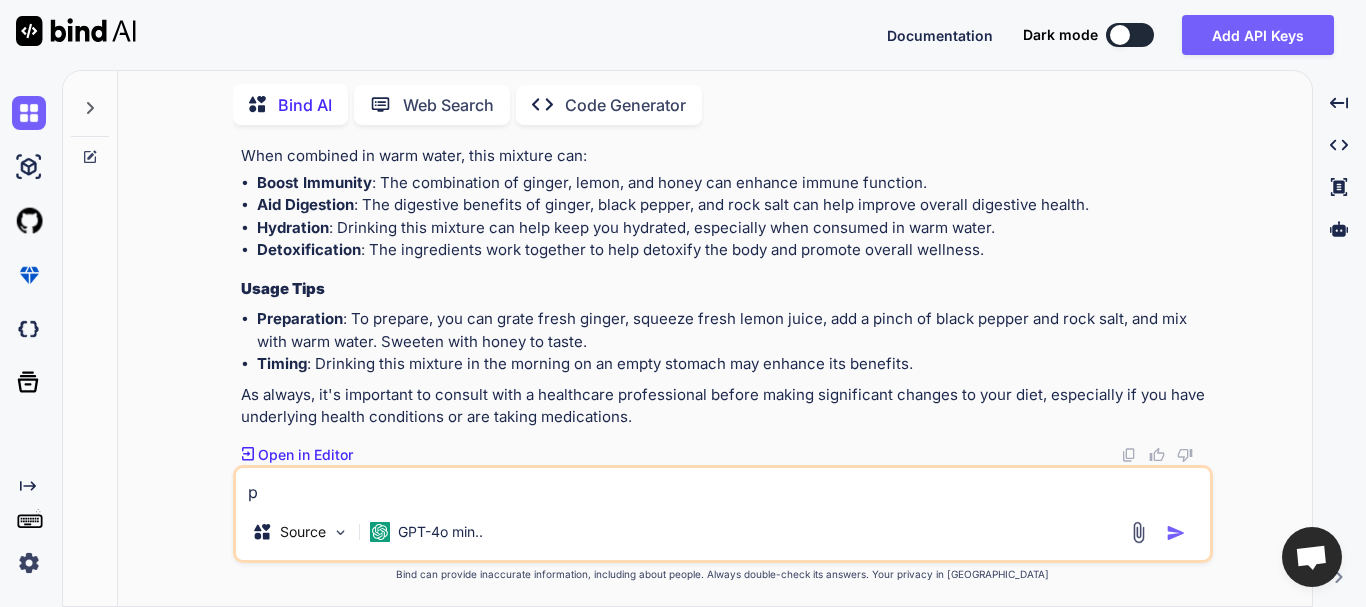 type 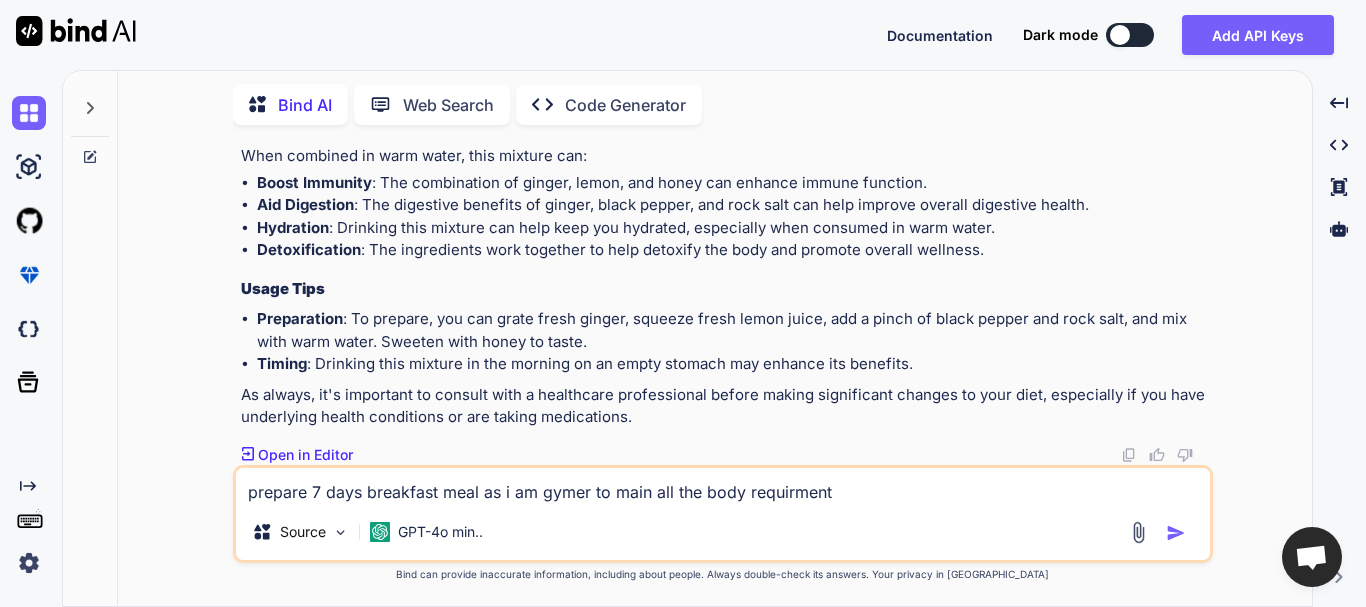 drag, startPoint x: 1171, startPoint y: 536, endPoint x: 1182, endPoint y: 536, distance: 11 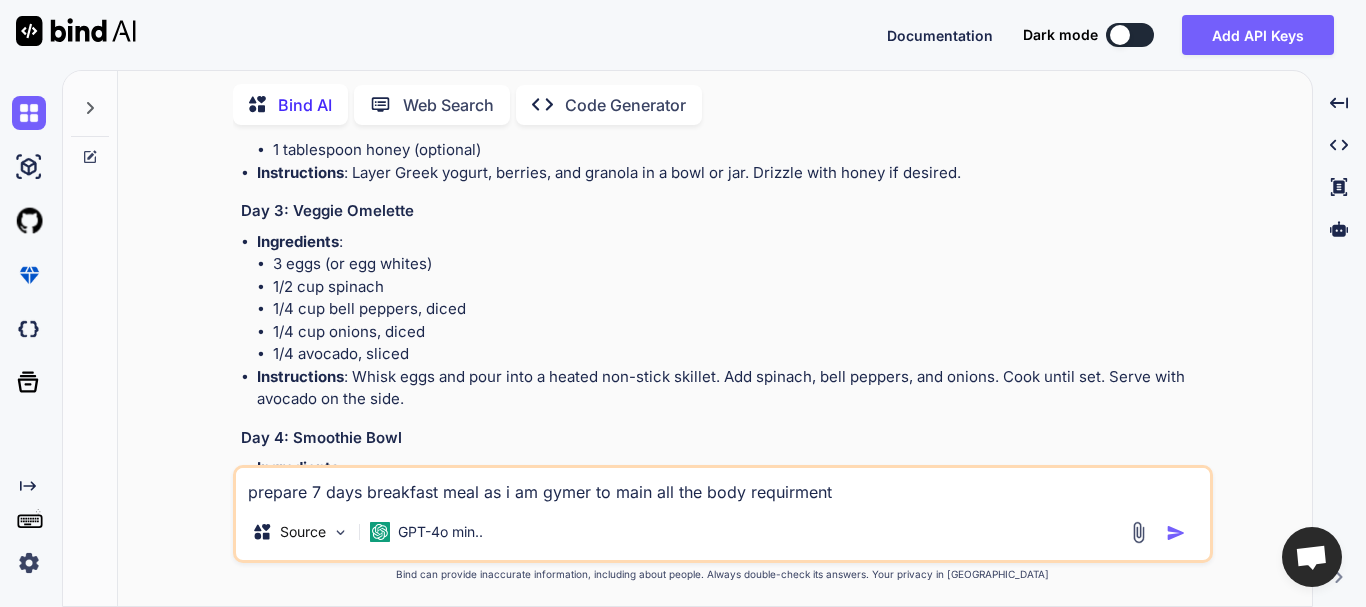 scroll, scrollTop: 1590, scrollLeft: 0, axis: vertical 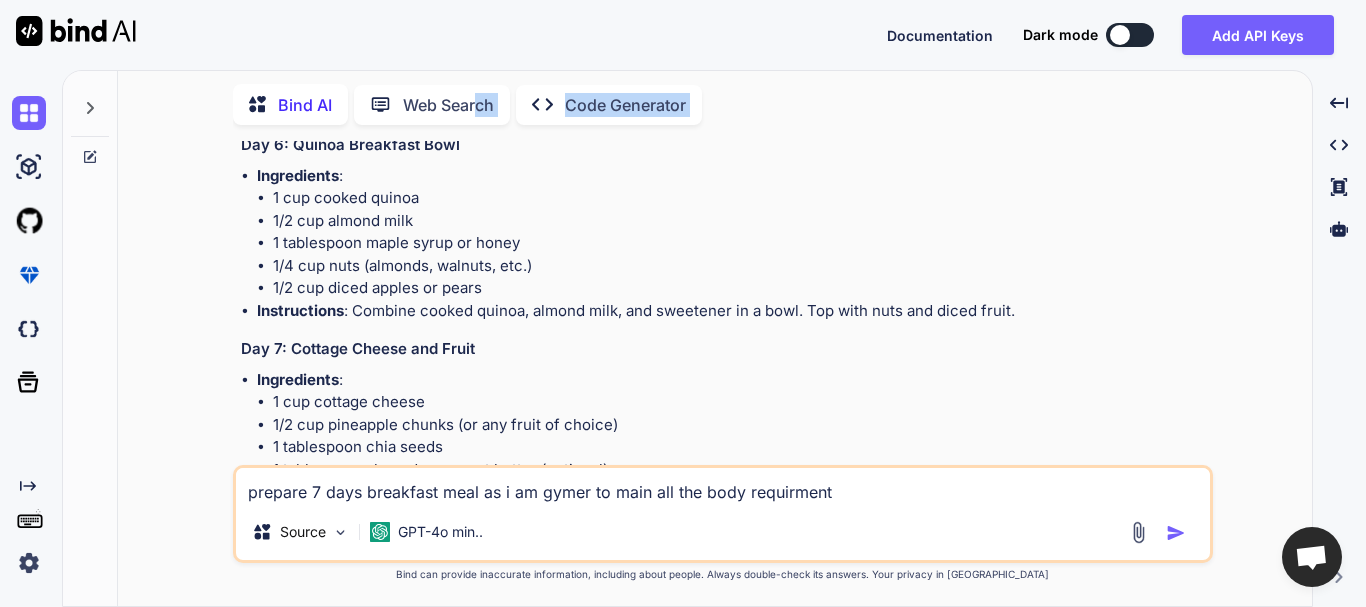 drag, startPoint x: 524, startPoint y: 151, endPoint x: 478, endPoint y: 106, distance: 64.3506 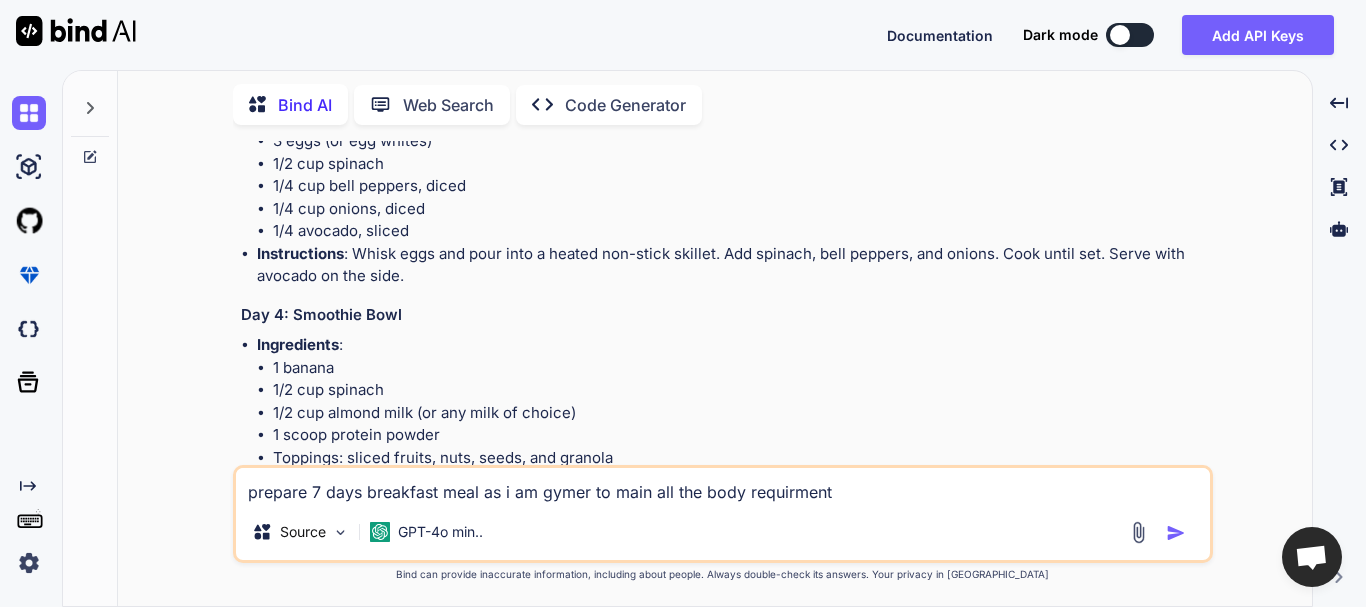 click on "Ingredients :
1 banana
1/2 cup spinach
1/2 cup almond milk (or any milk of choice)
1 scoop protein powder
Toppings: sliced fruits, nuts, seeds, and granola" at bounding box center [733, 401] 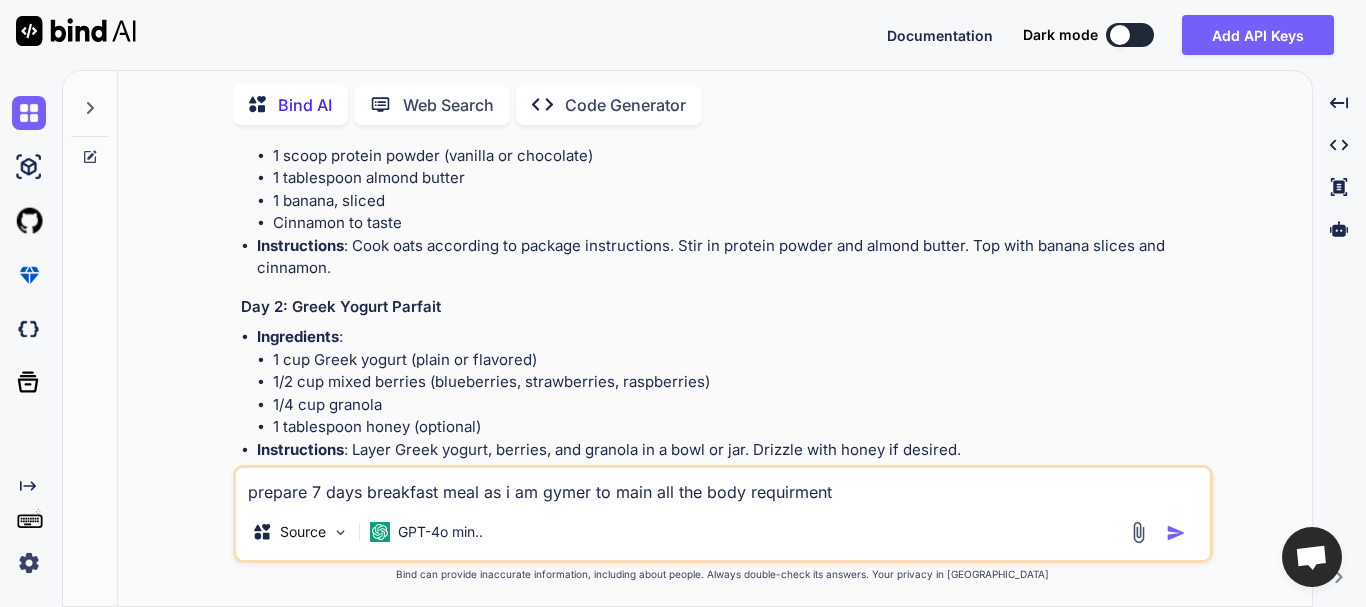 scroll, scrollTop: 1257, scrollLeft: 0, axis: vertical 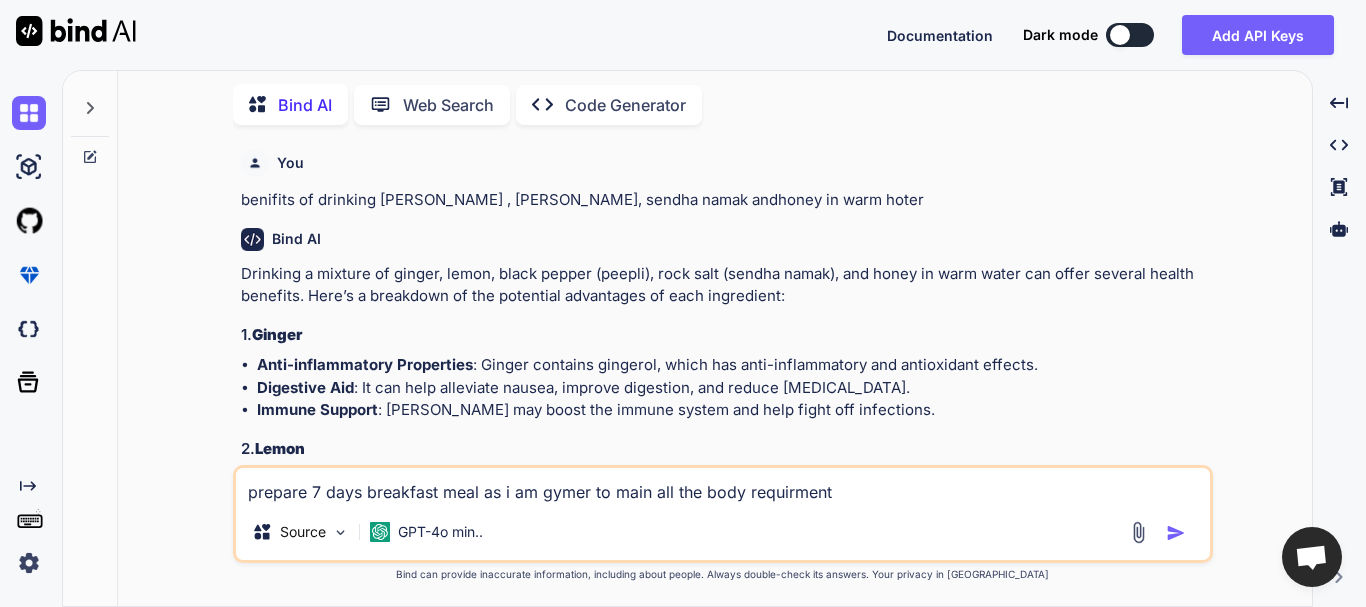 click 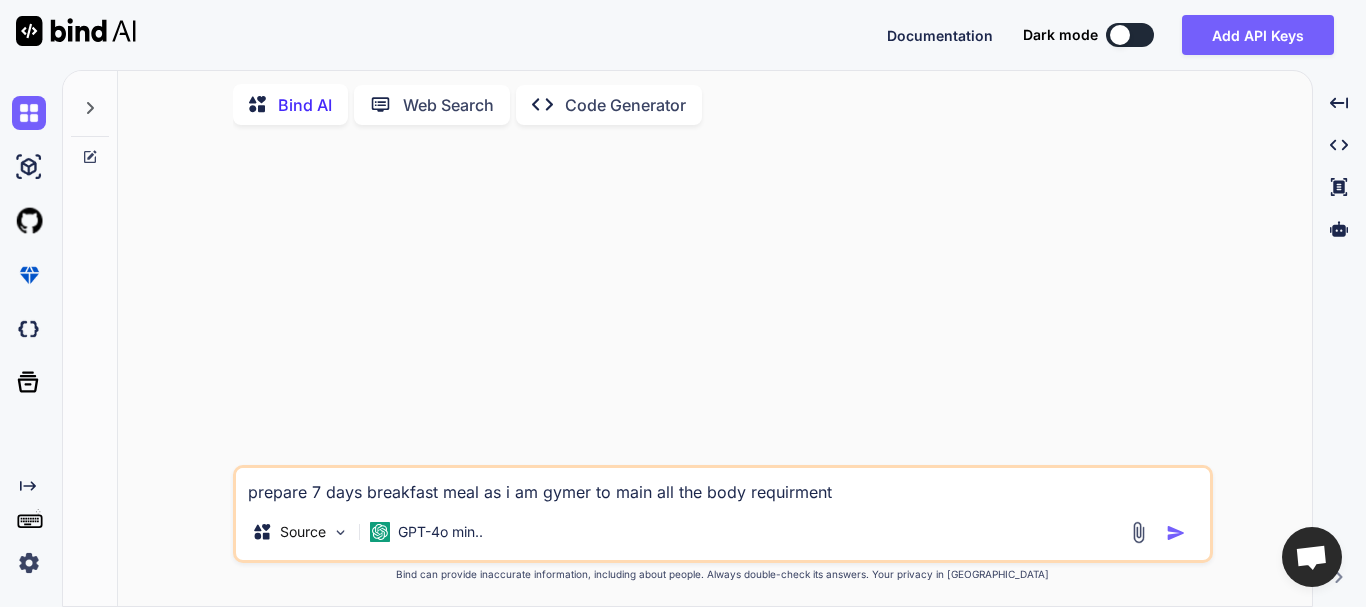 click 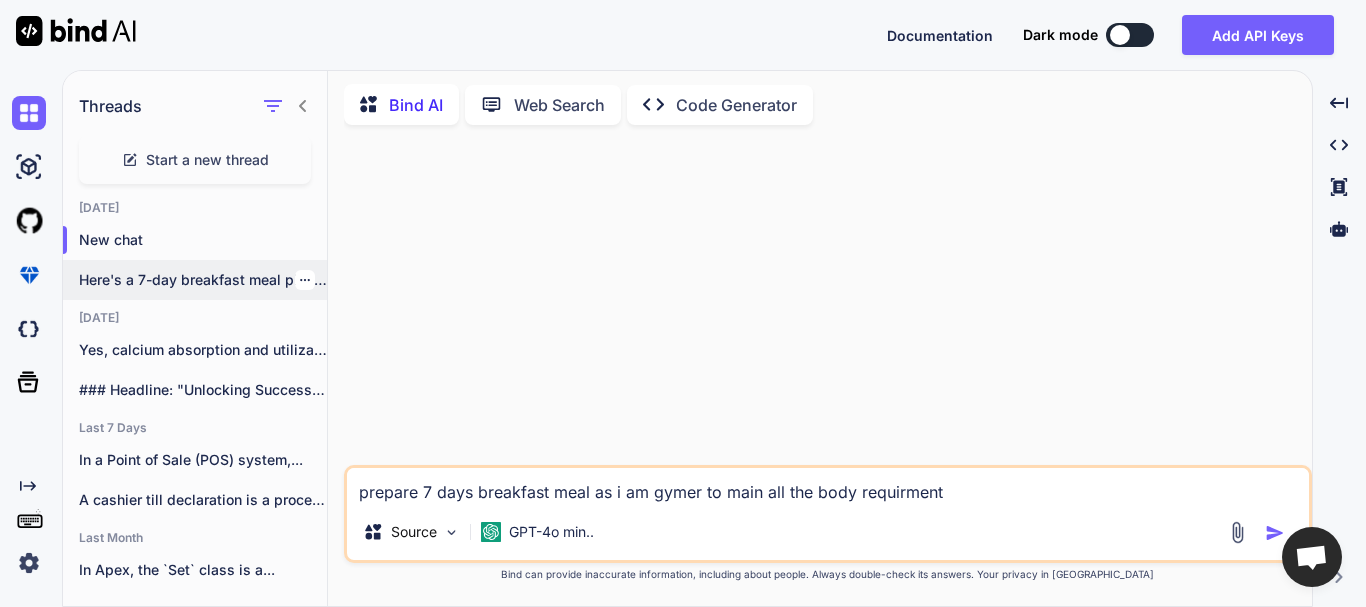 click 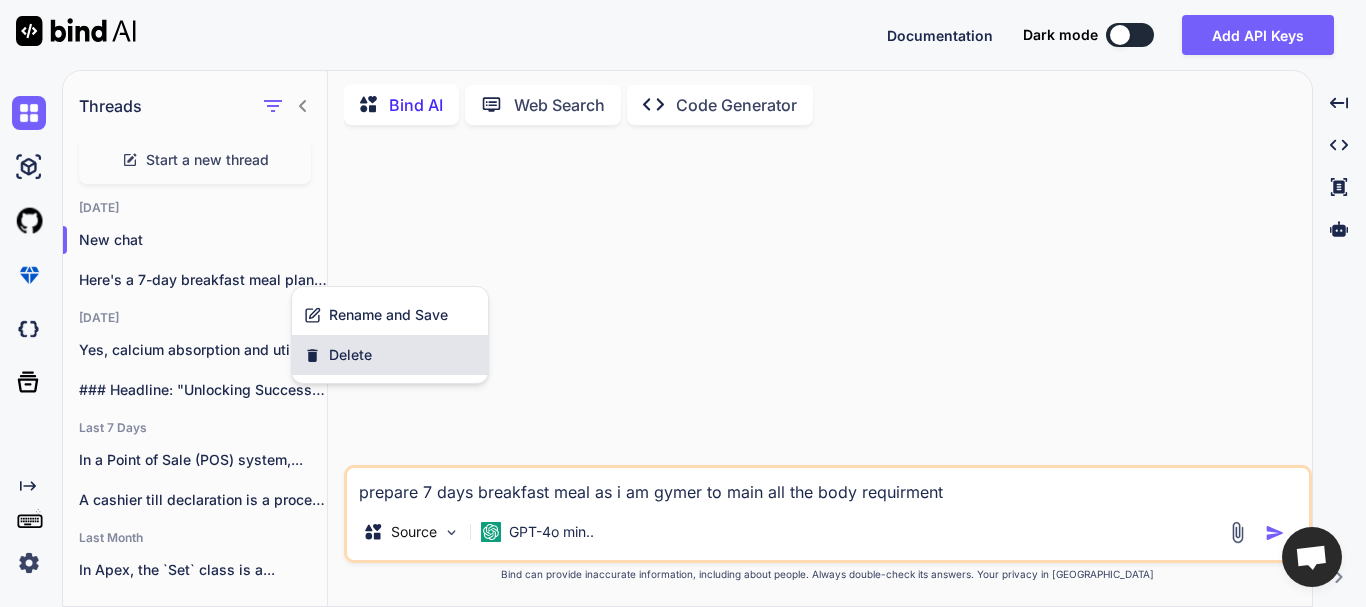 click on "Delete" at bounding box center [350, 355] 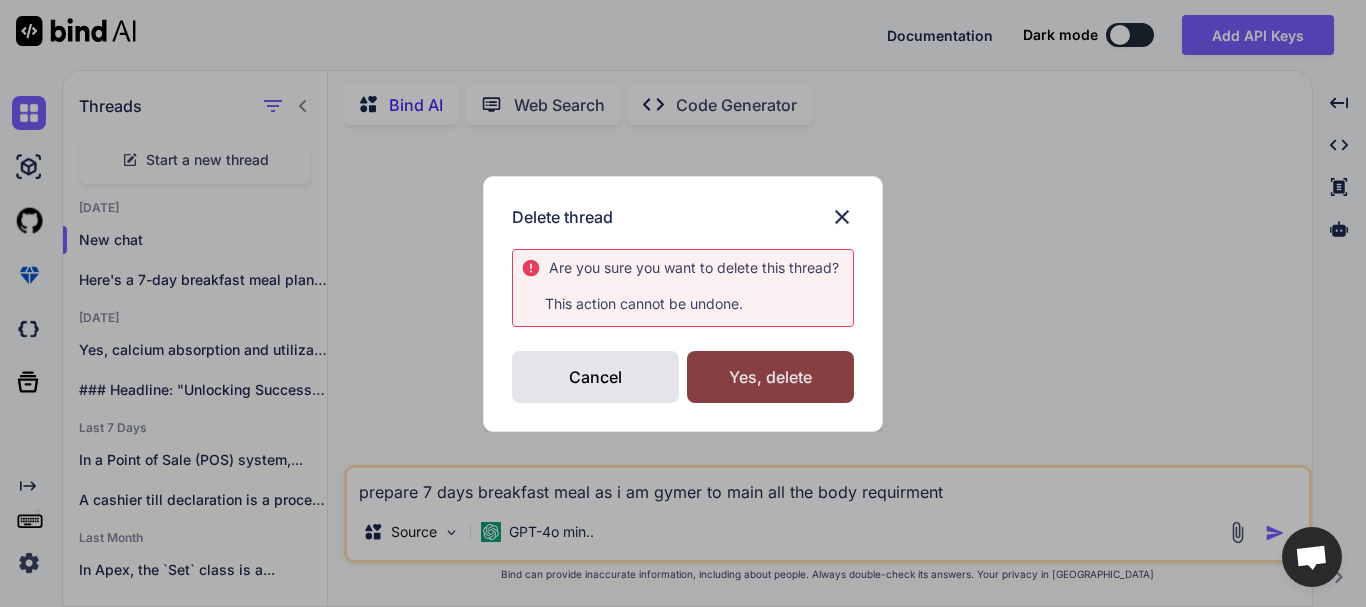 click on "Yes, delete" at bounding box center (770, 377) 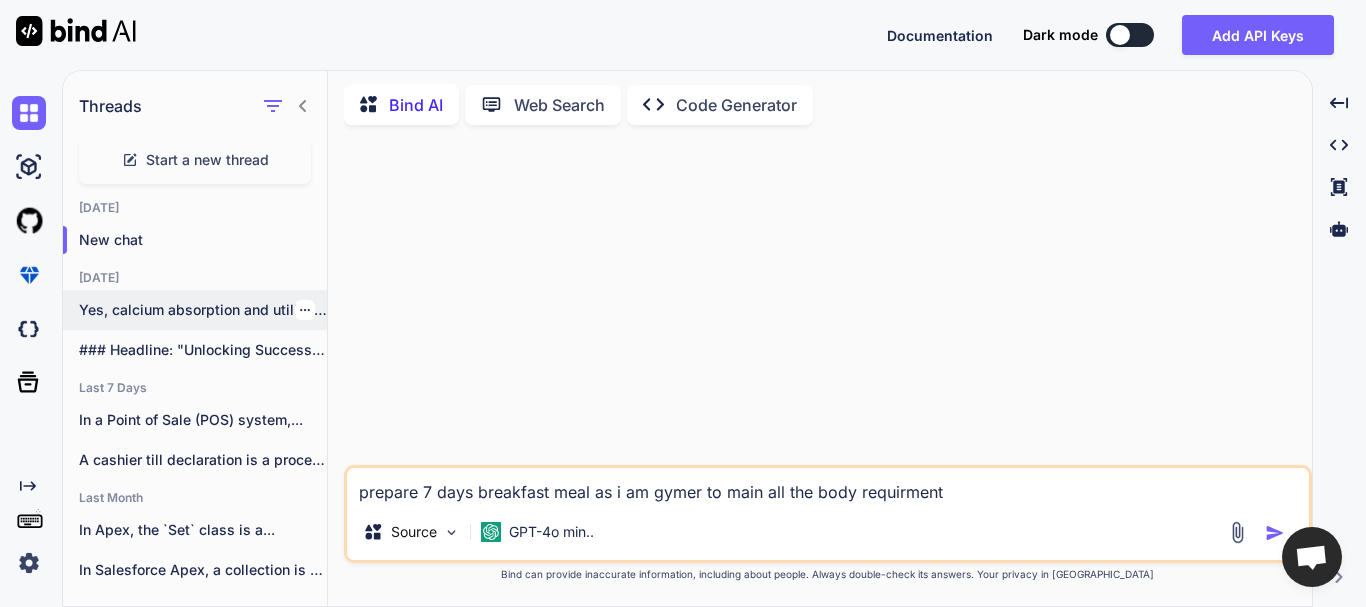 click 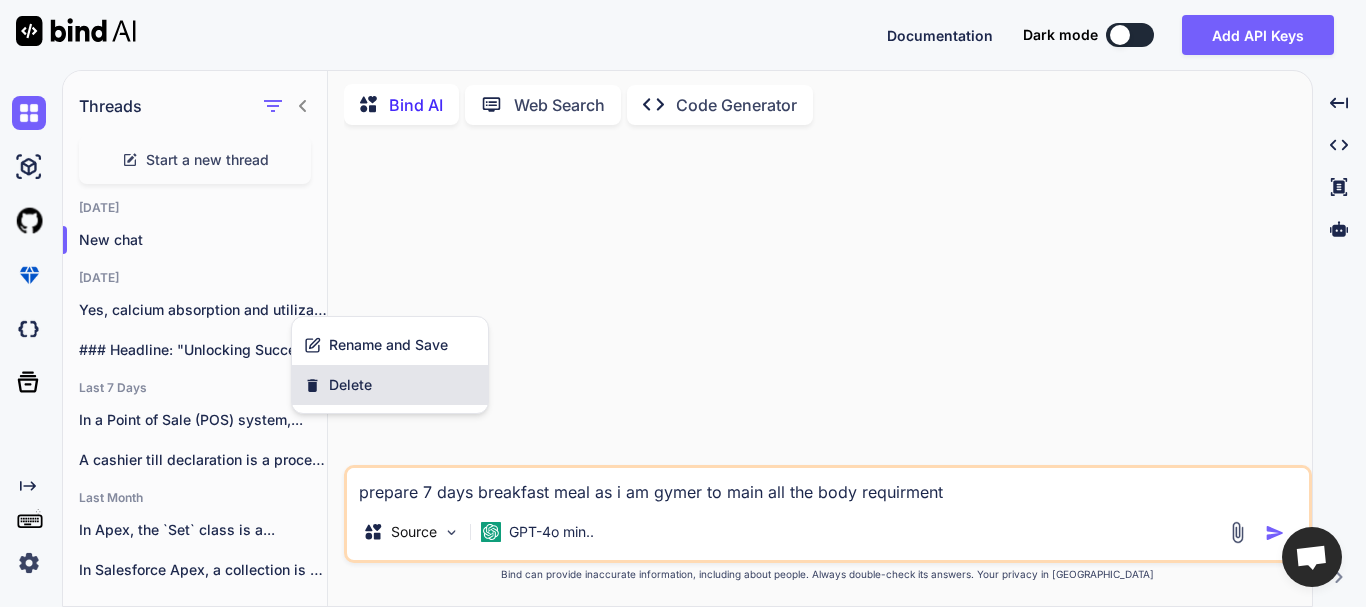 click on "Delete" at bounding box center (350, 385) 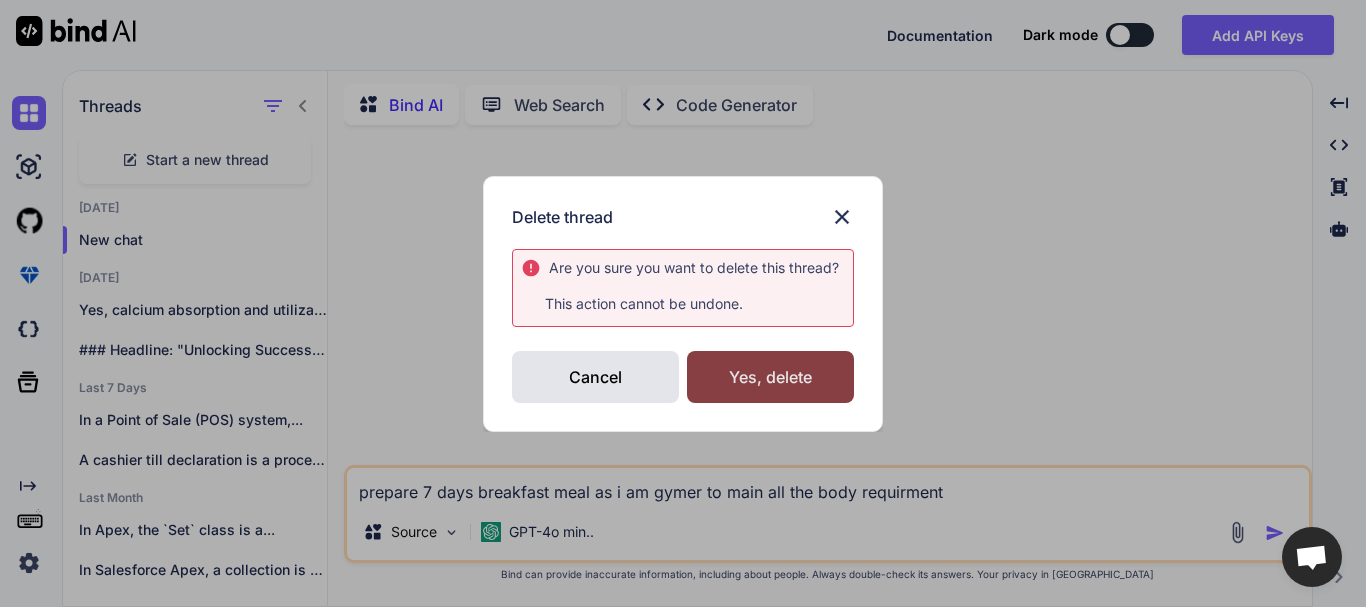 click on "Yes, delete" at bounding box center [770, 377] 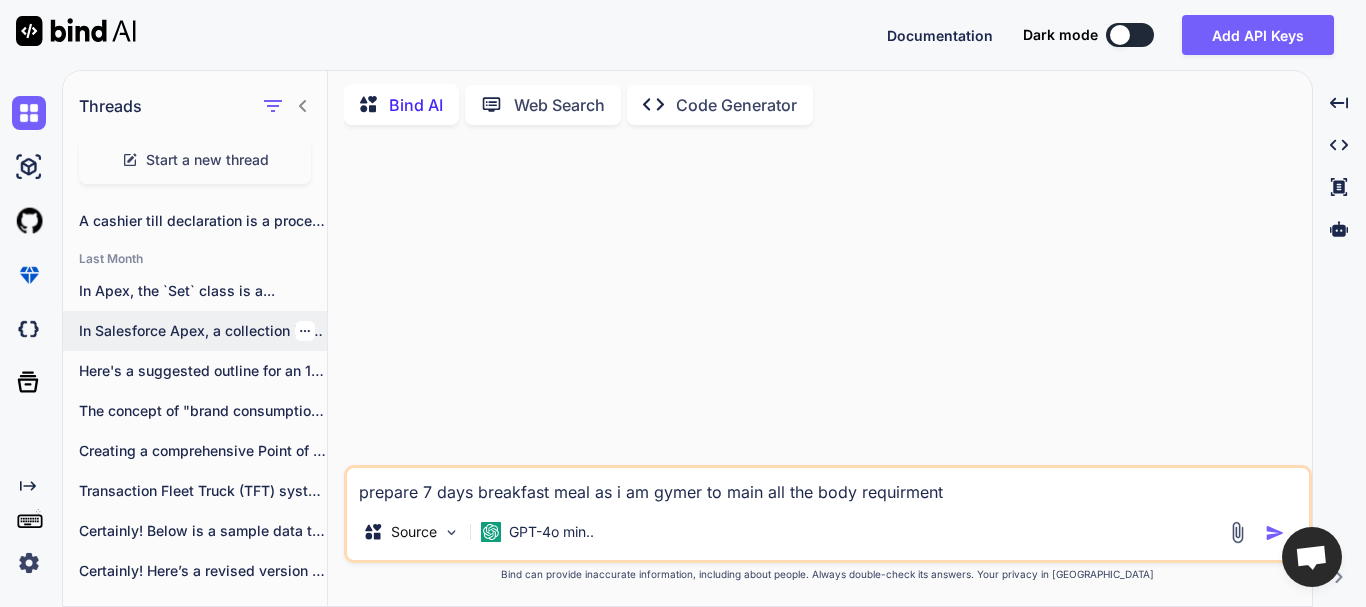 scroll, scrollTop: 200, scrollLeft: 0, axis: vertical 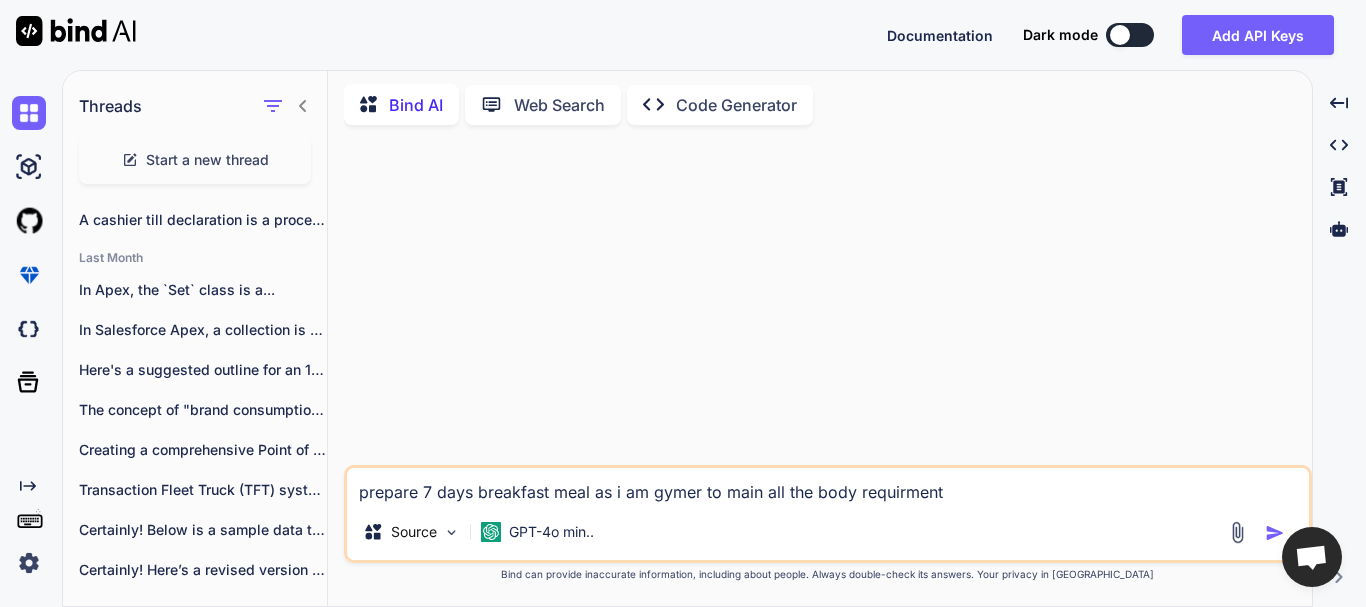 click at bounding box center [830, 303] 